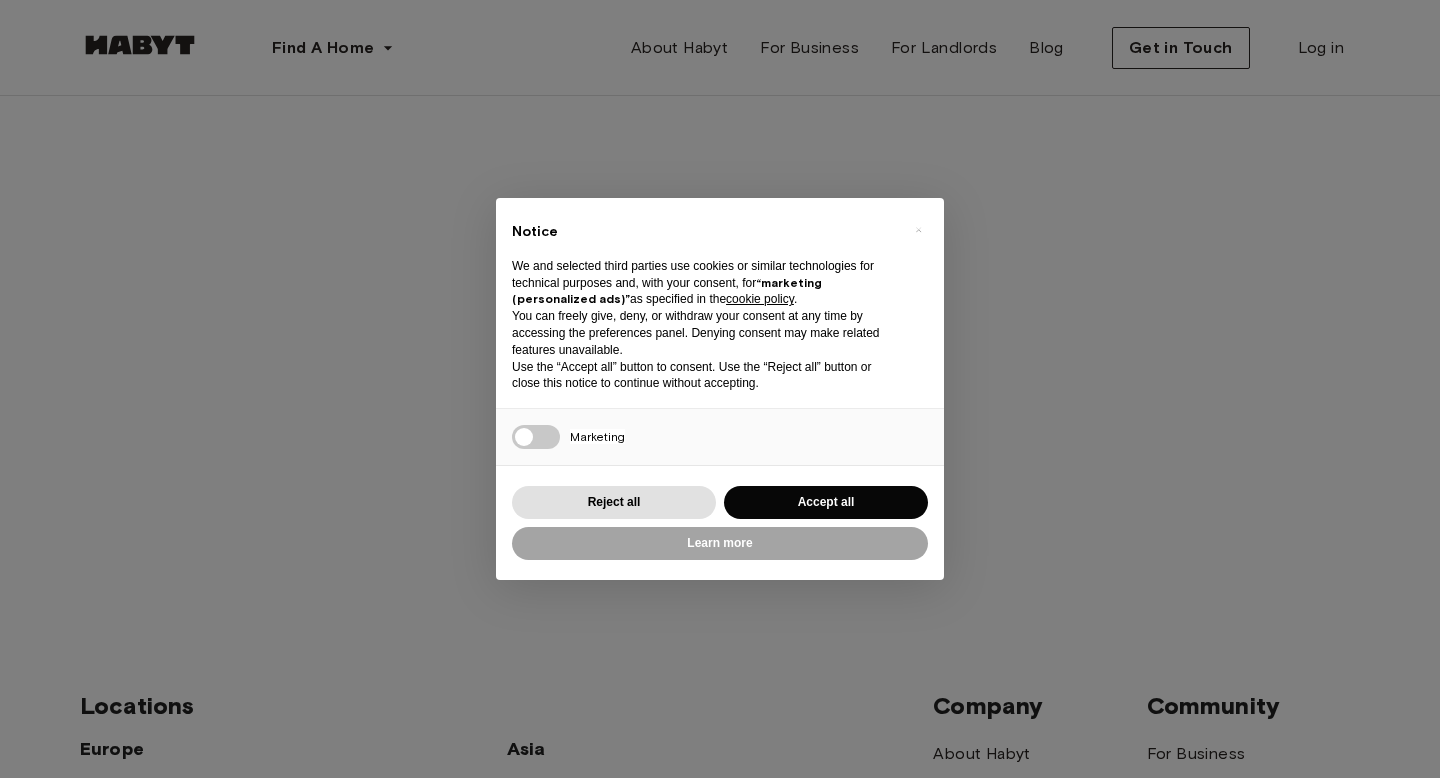 scroll, scrollTop: 0, scrollLeft: 0, axis: both 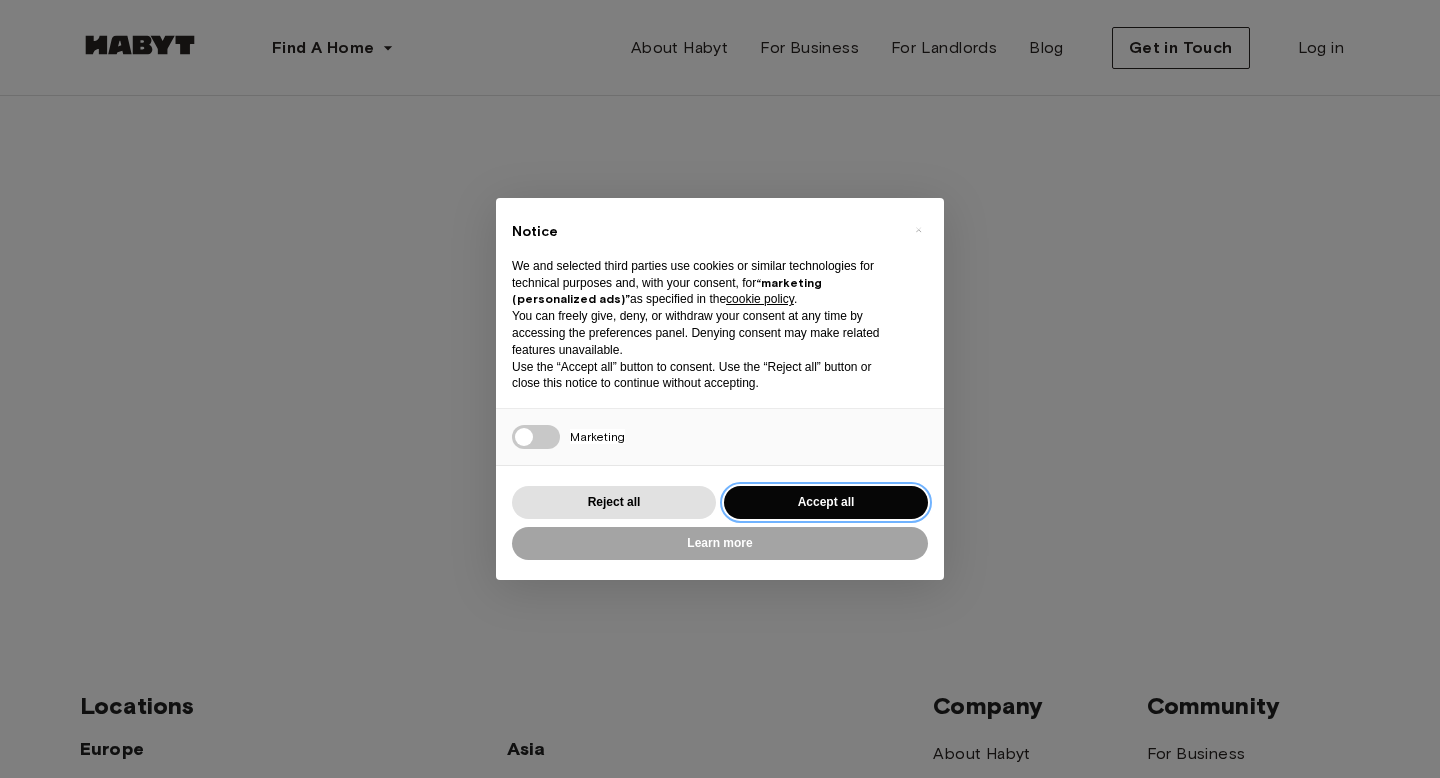 click on "Accept all" at bounding box center (826, 502) 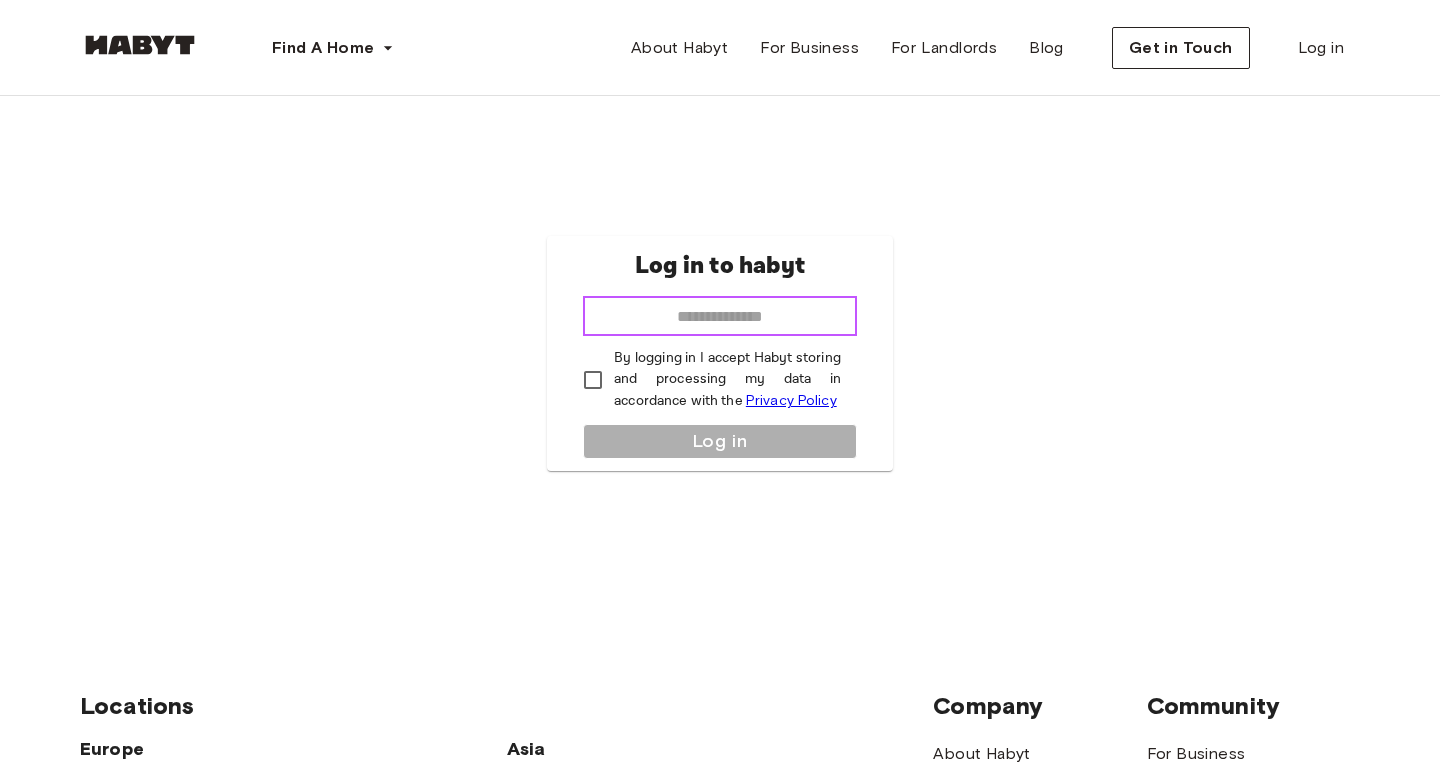 click at bounding box center [720, 316] 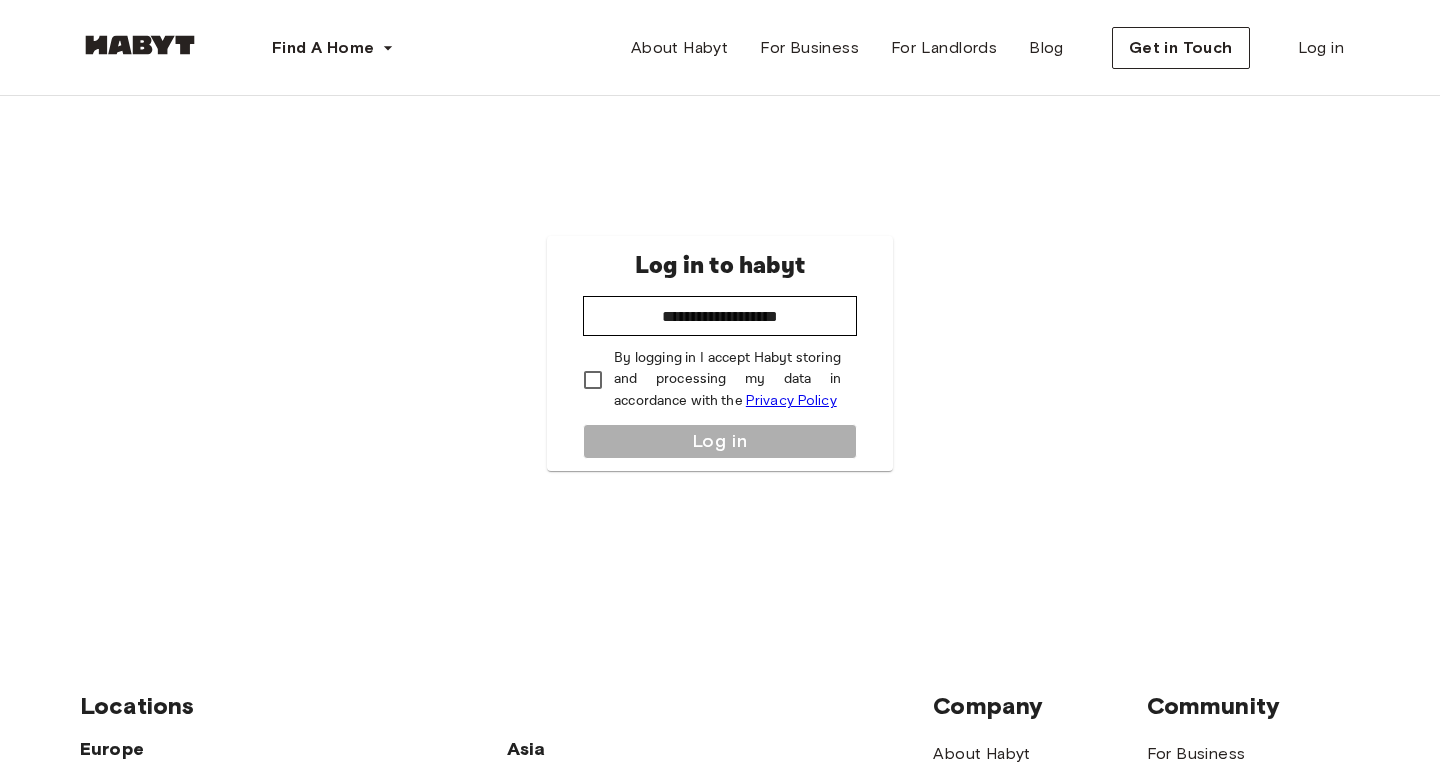 click on "By logging in I accept Habyt storing and processing my data in accordance with the   Privacy Policy" at bounding box center [727, 380] 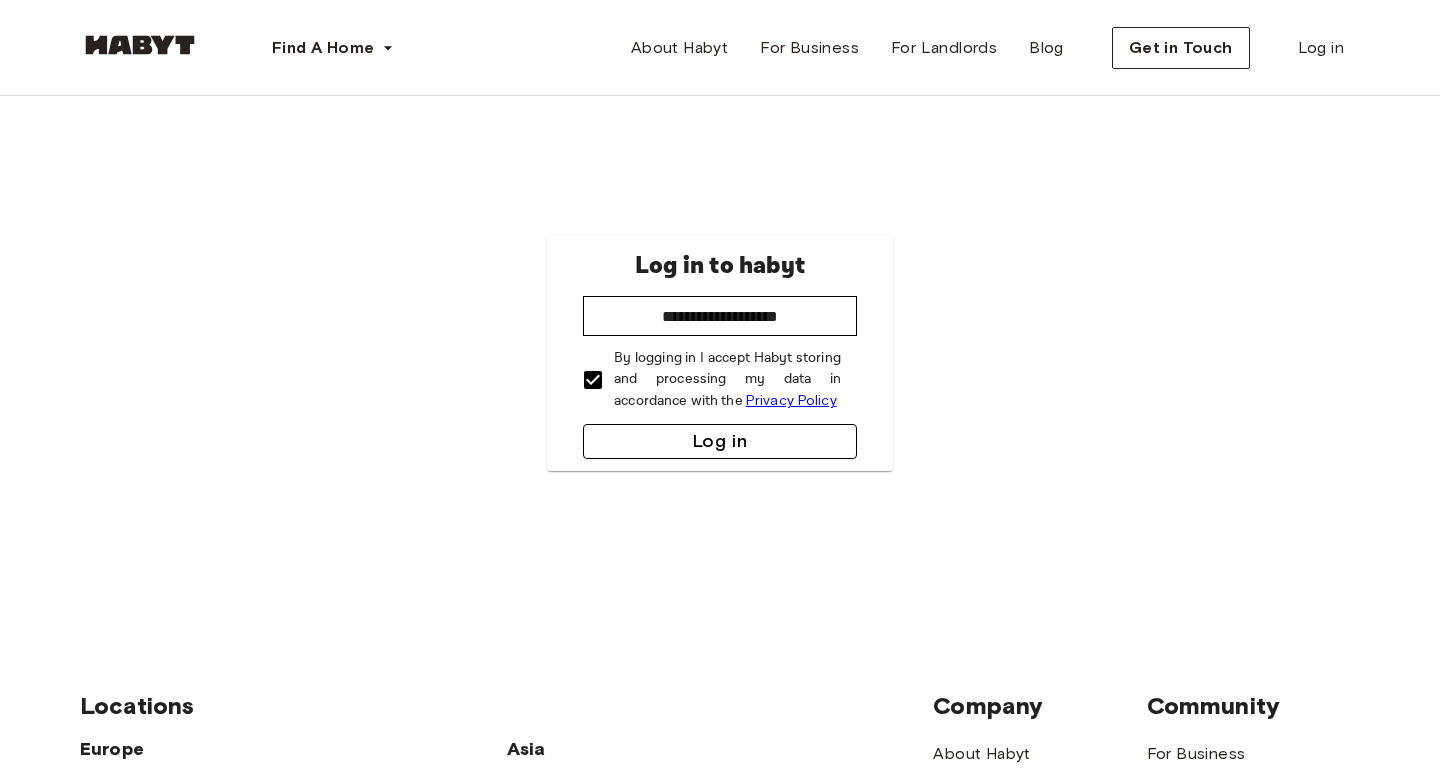 click on "Log in" at bounding box center [720, 441] 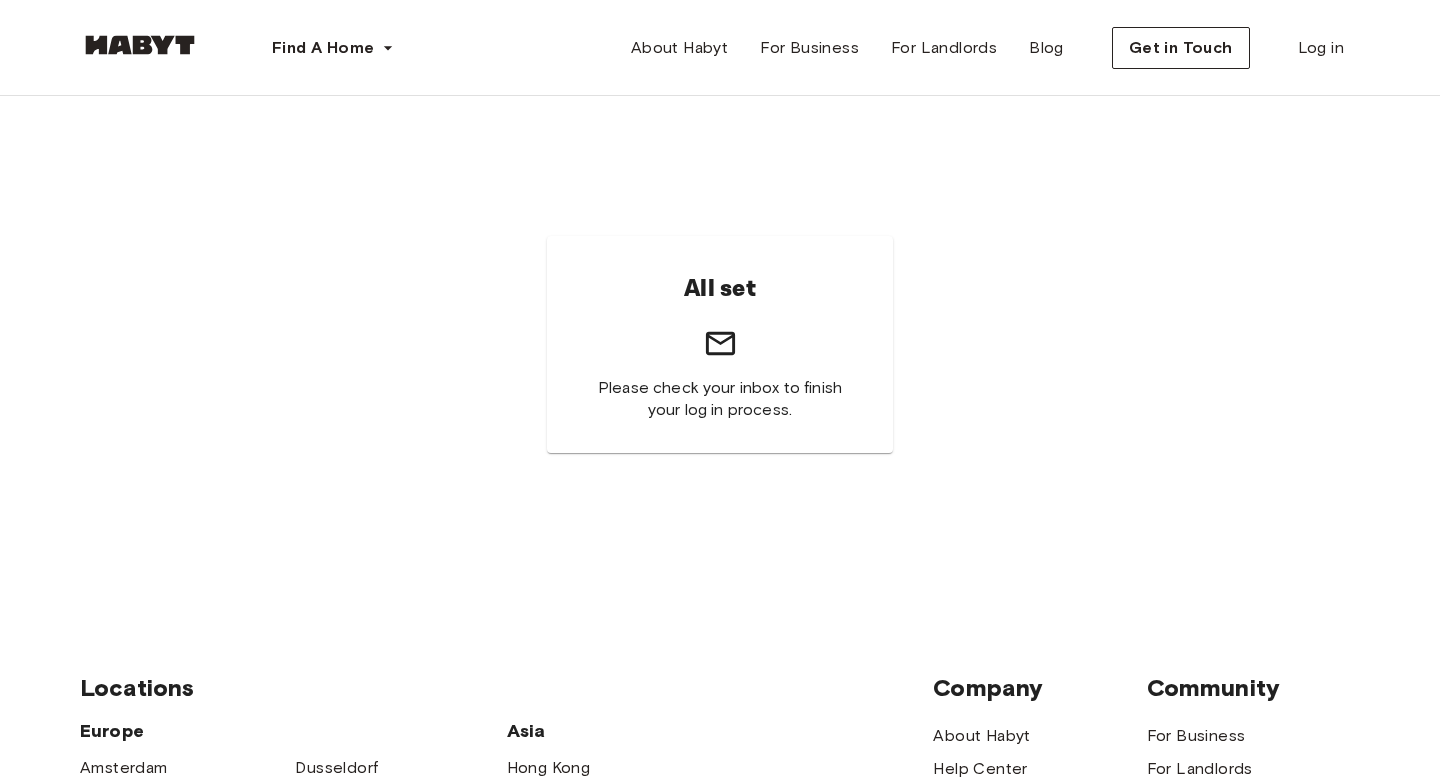 scroll, scrollTop: 0, scrollLeft: 0, axis: both 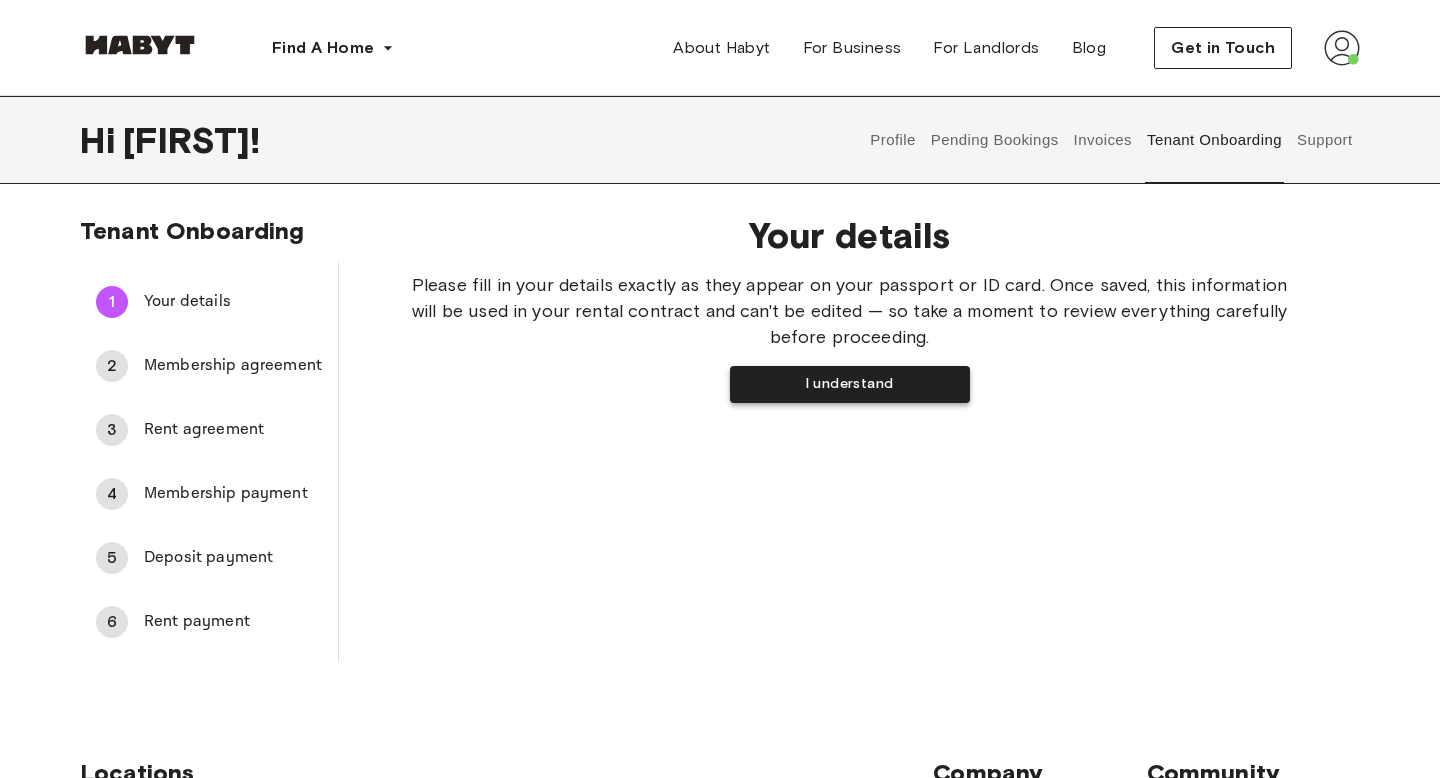 click on "I understand" at bounding box center (850, 384) 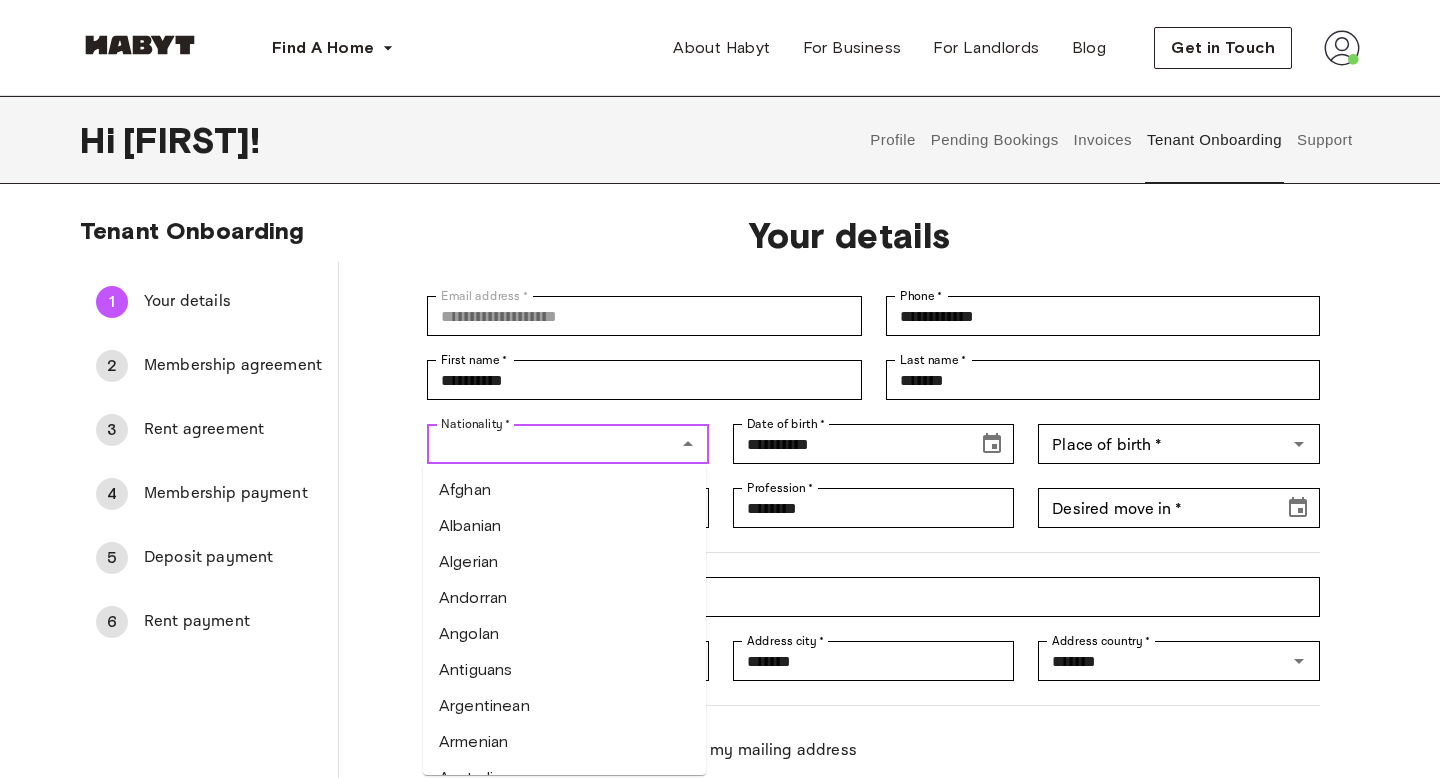 click on "Nationality   *" at bounding box center (551, 444) 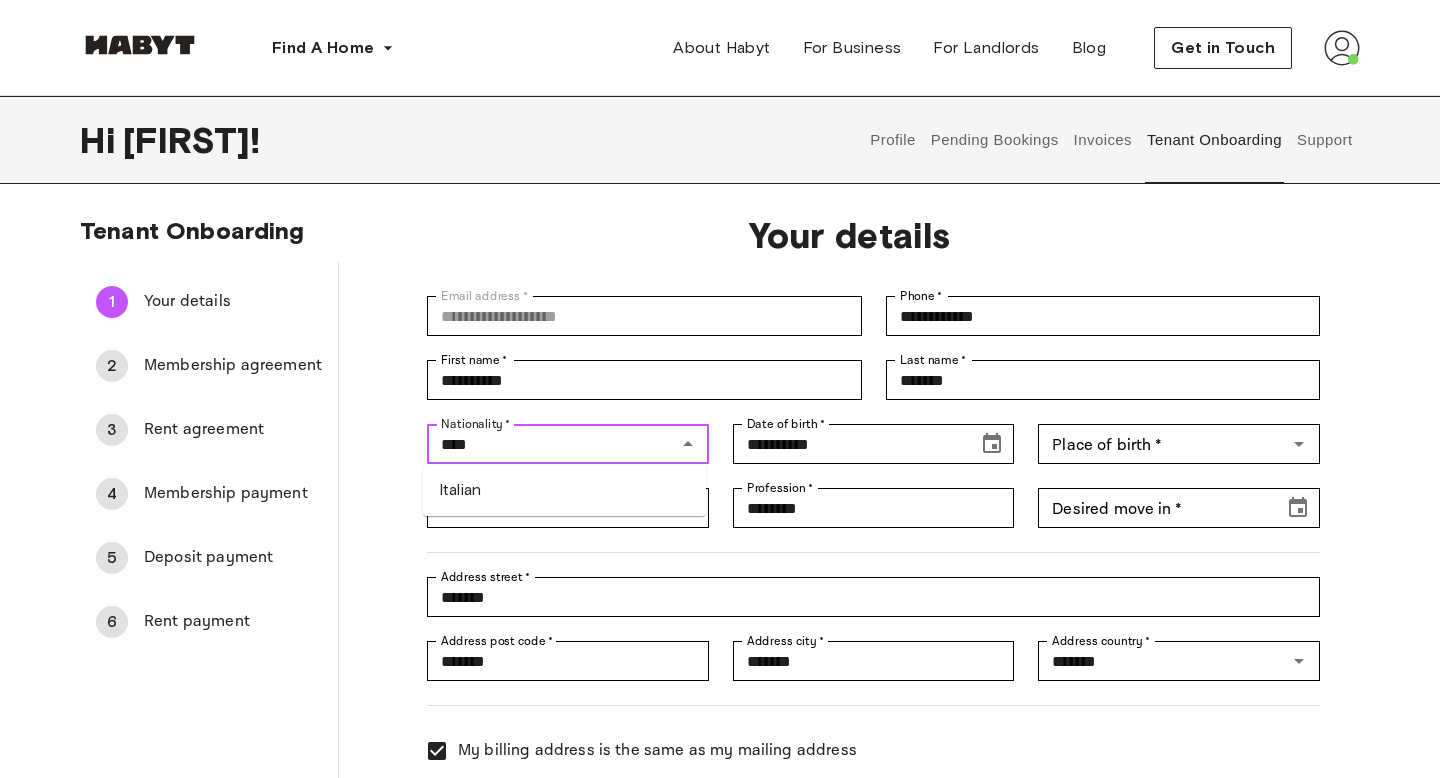 click on "Italian" at bounding box center (564, 490) 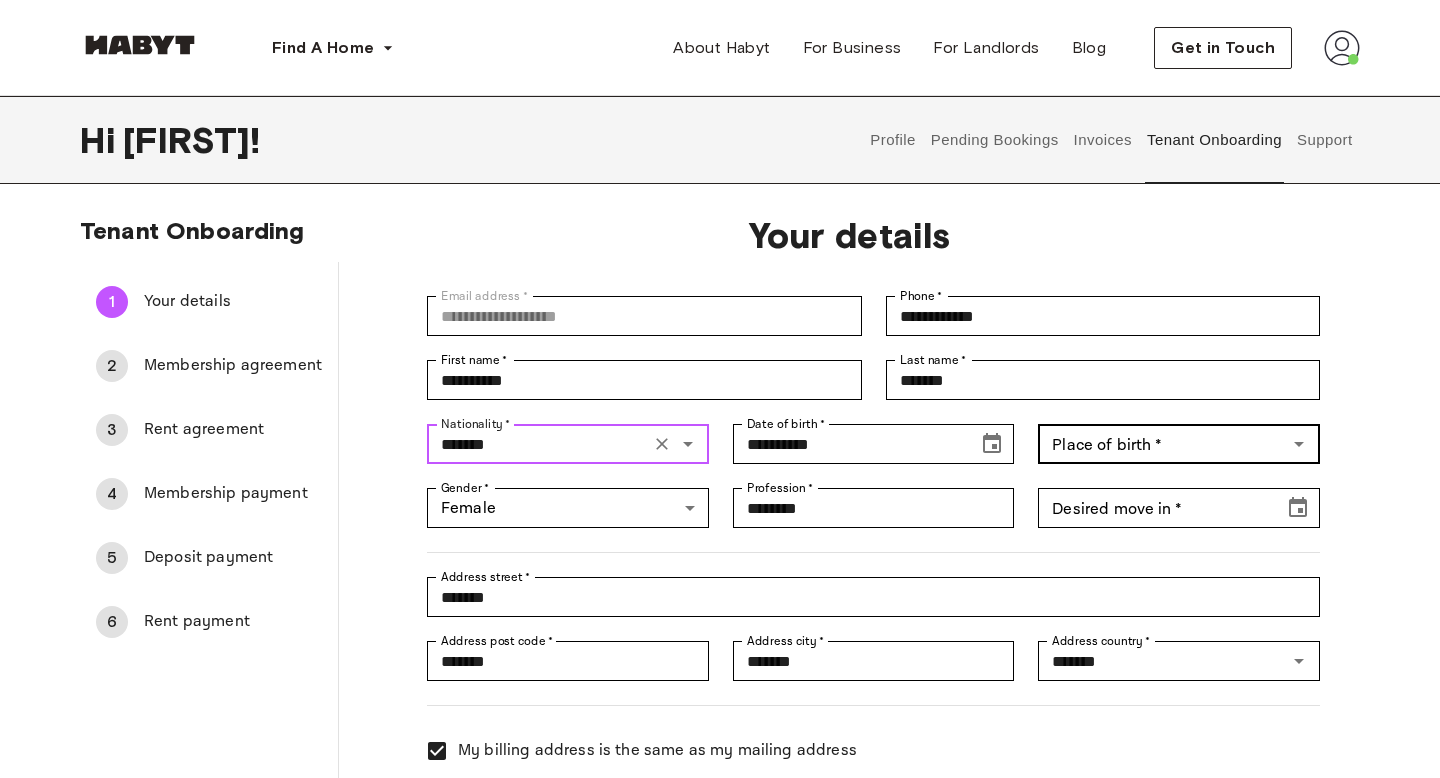 type on "*******" 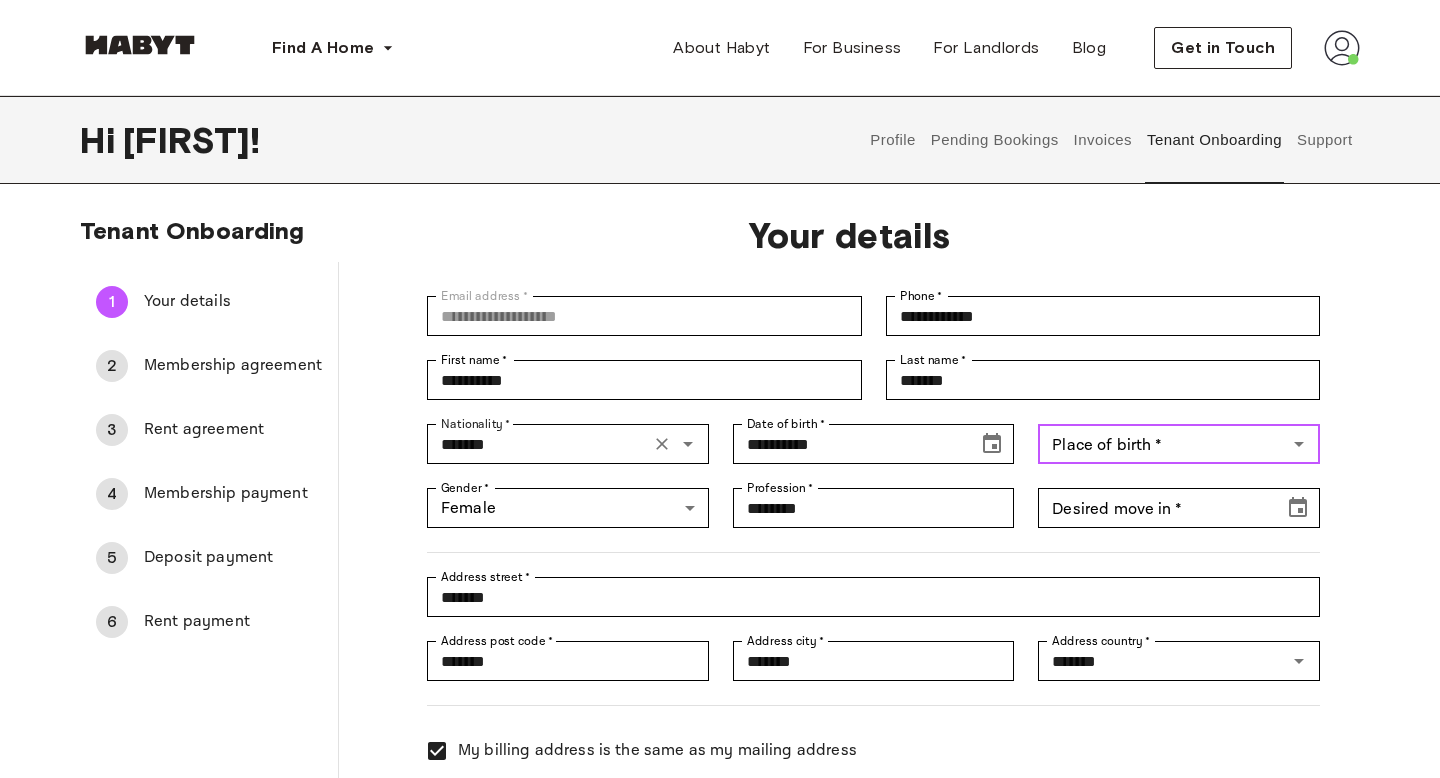 click on "Place of birth   *" at bounding box center [1162, 444] 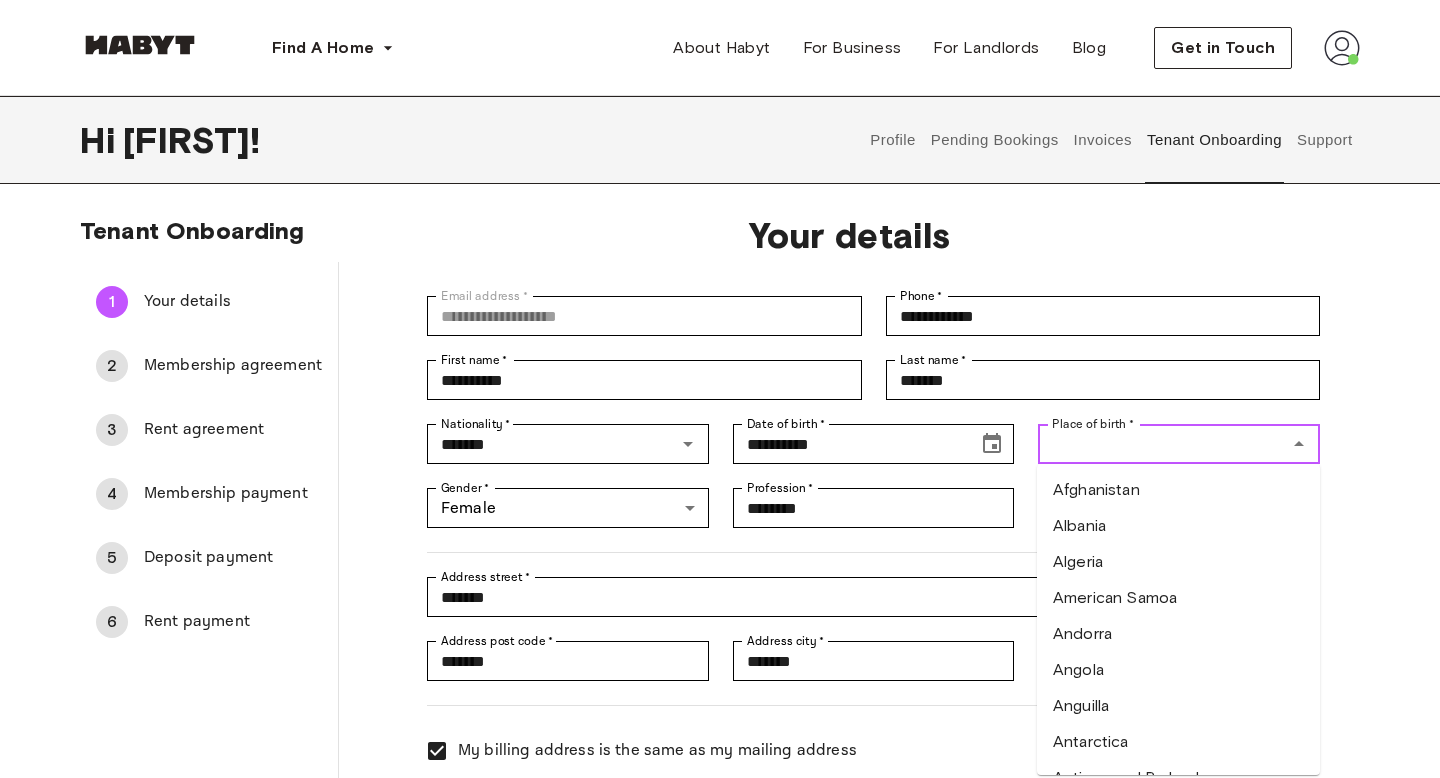 type on "*" 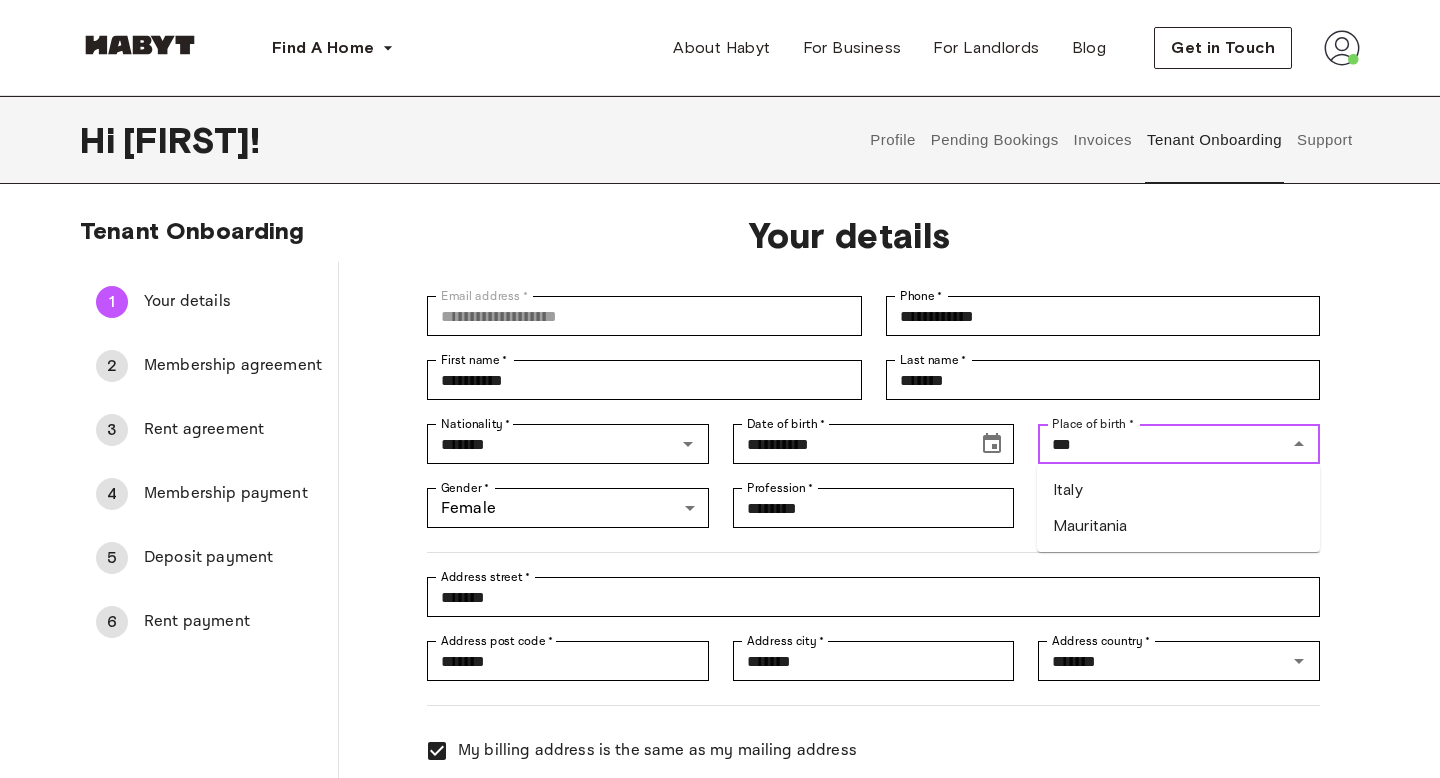 click on "Italy" at bounding box center (1178, 490) 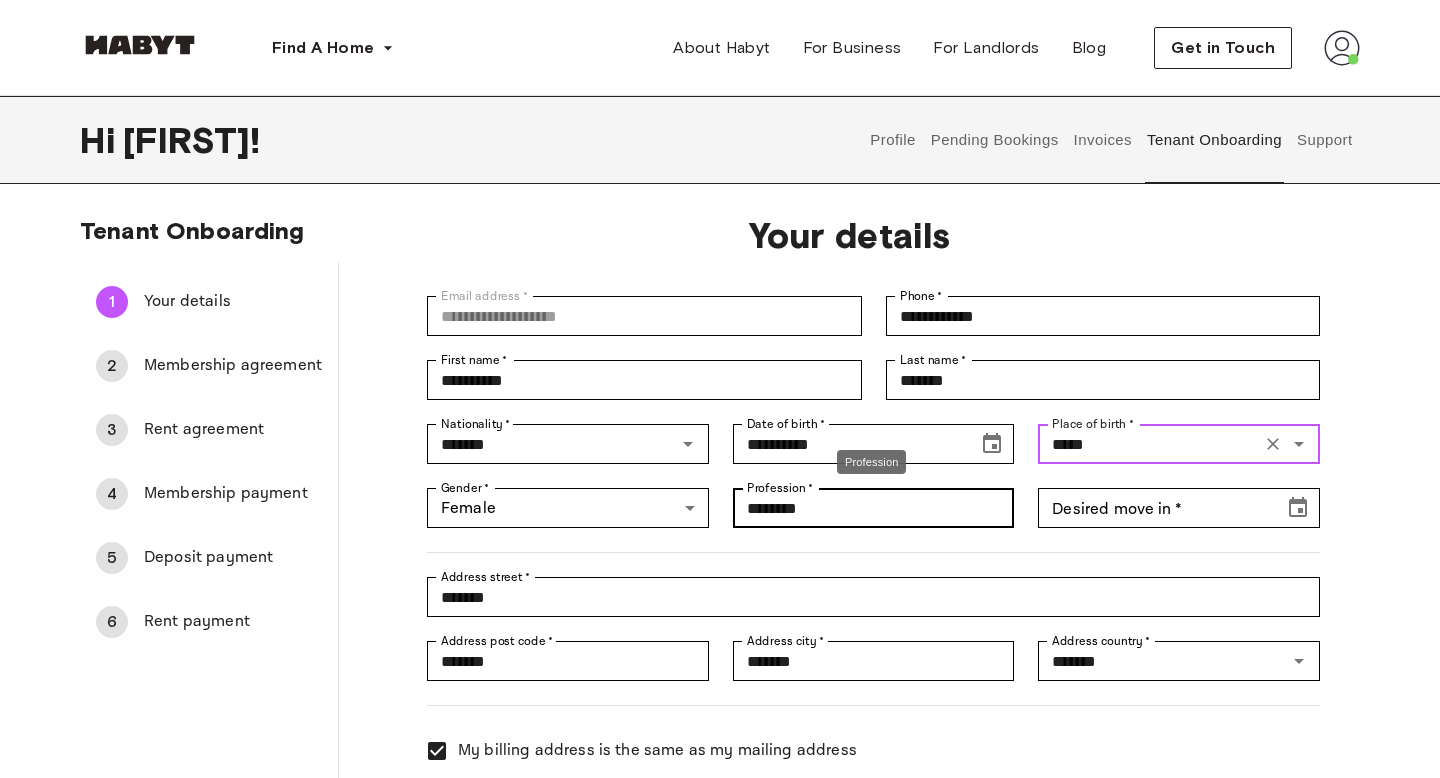type on "*****" 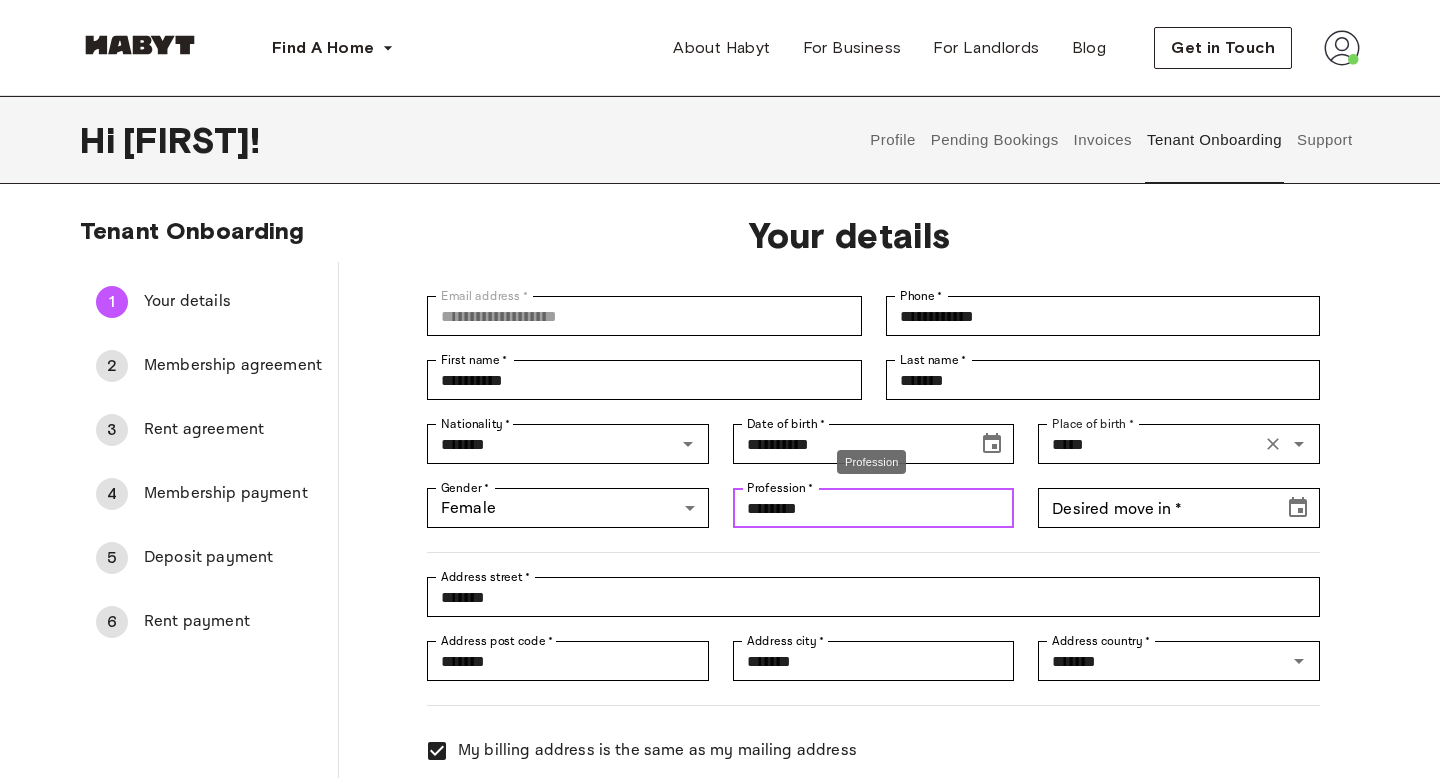 click on "********" at bounding box center (874, 508) 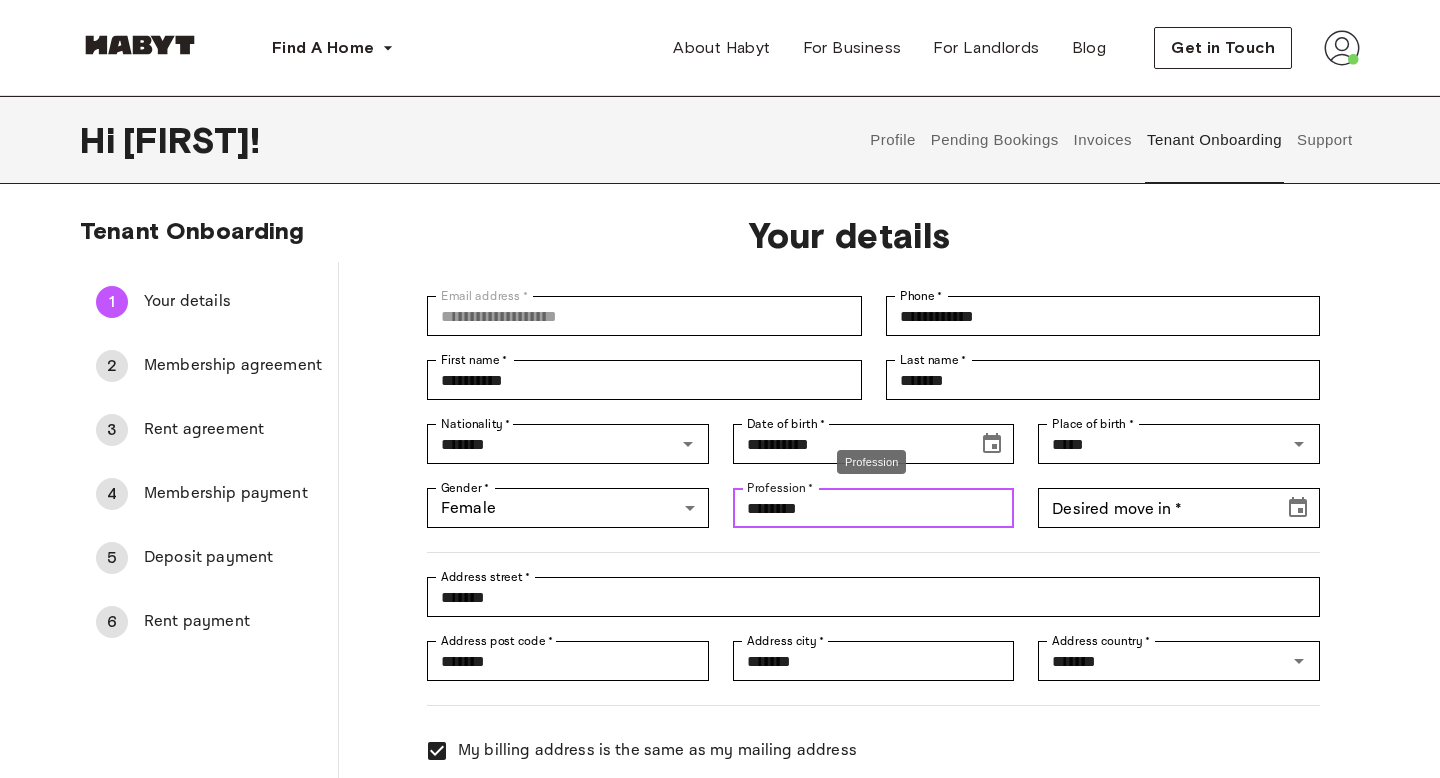 click on "********" at bounding box center (874, 508) 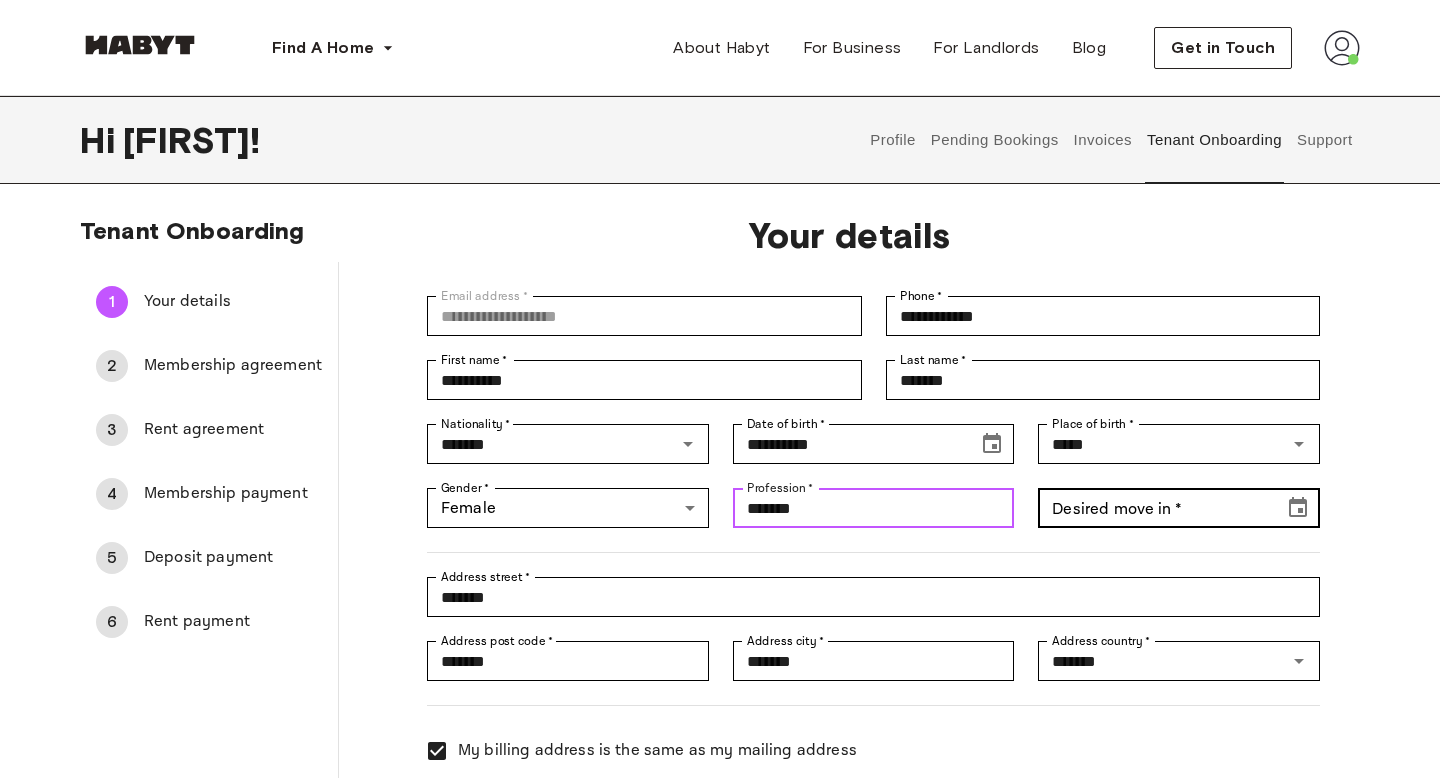 type on "*******" 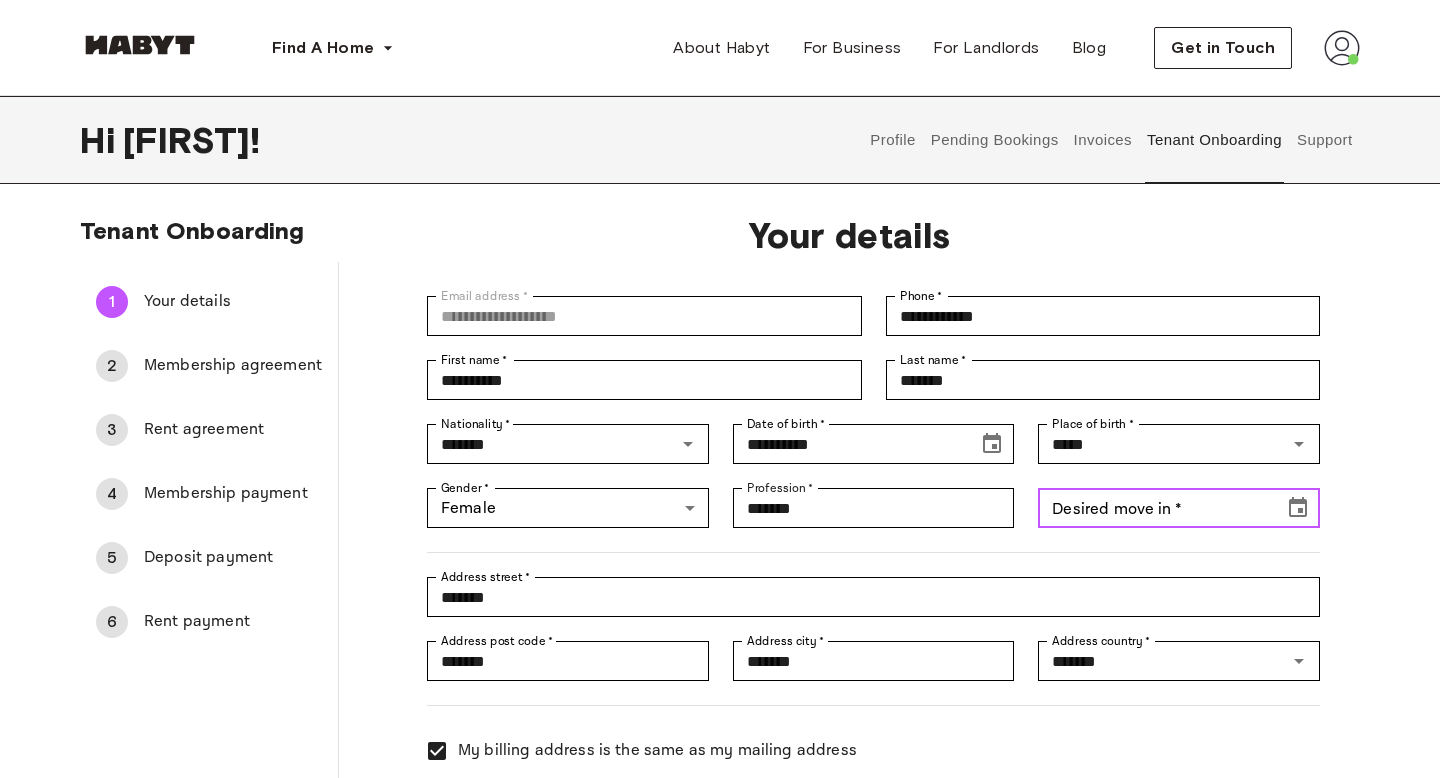 click on "Desired move in   *" at bounding box center (1154, 508) 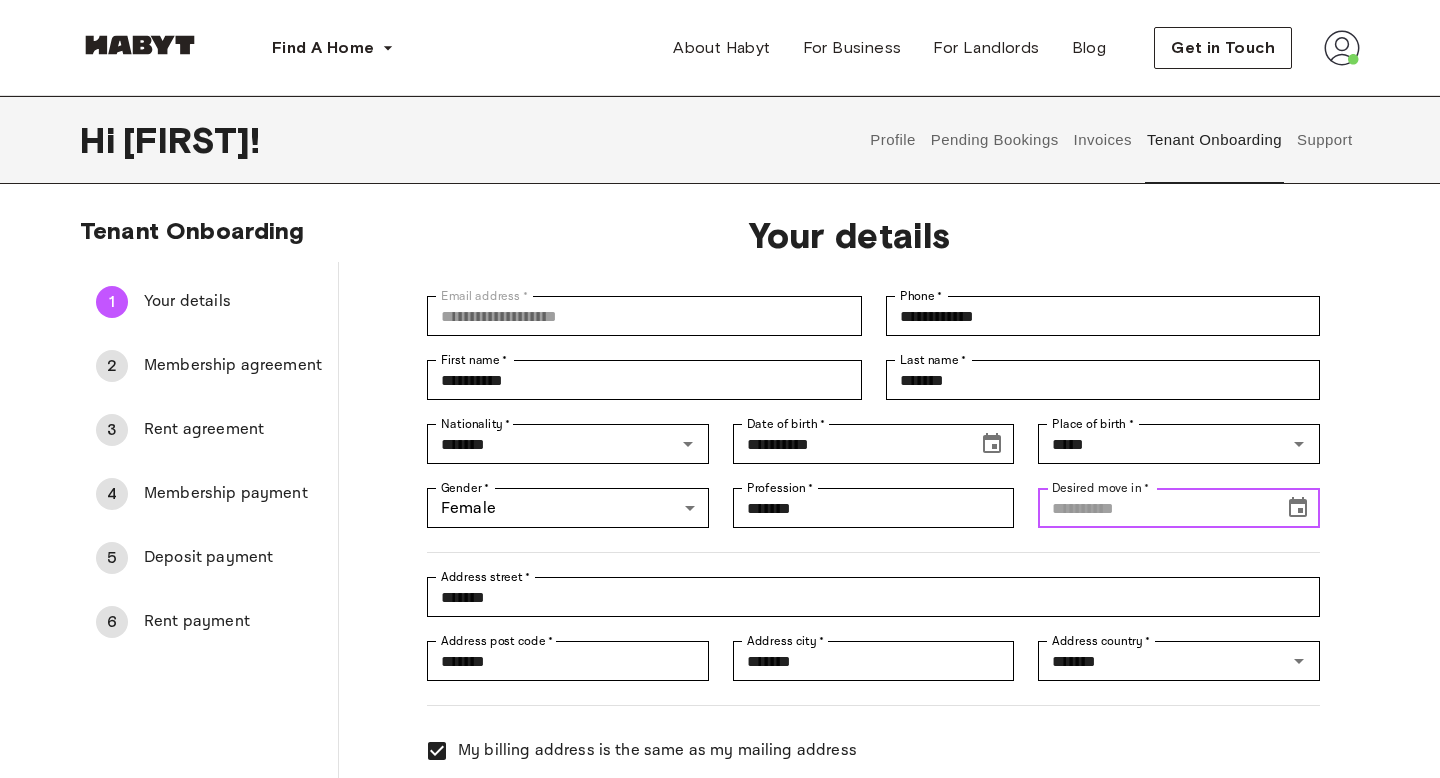 click 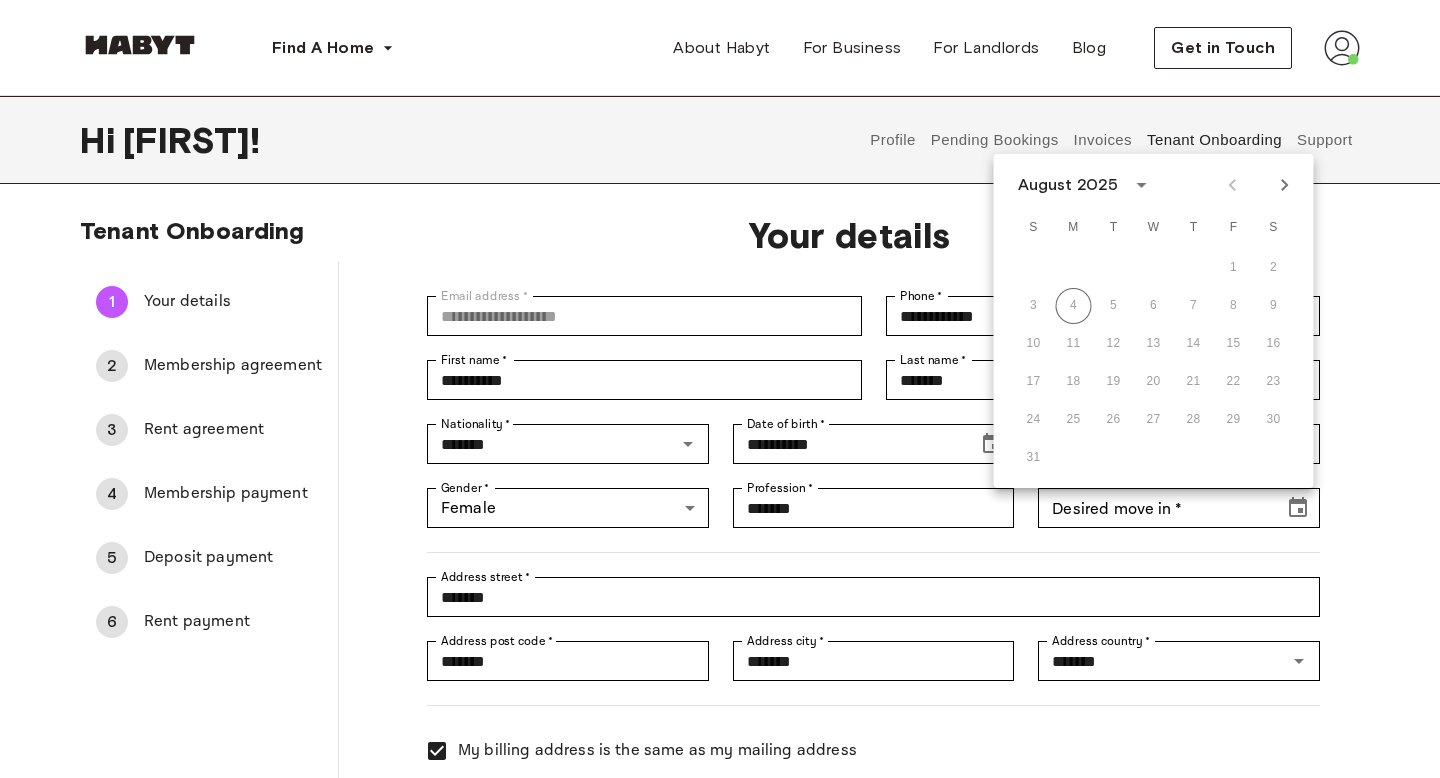 click 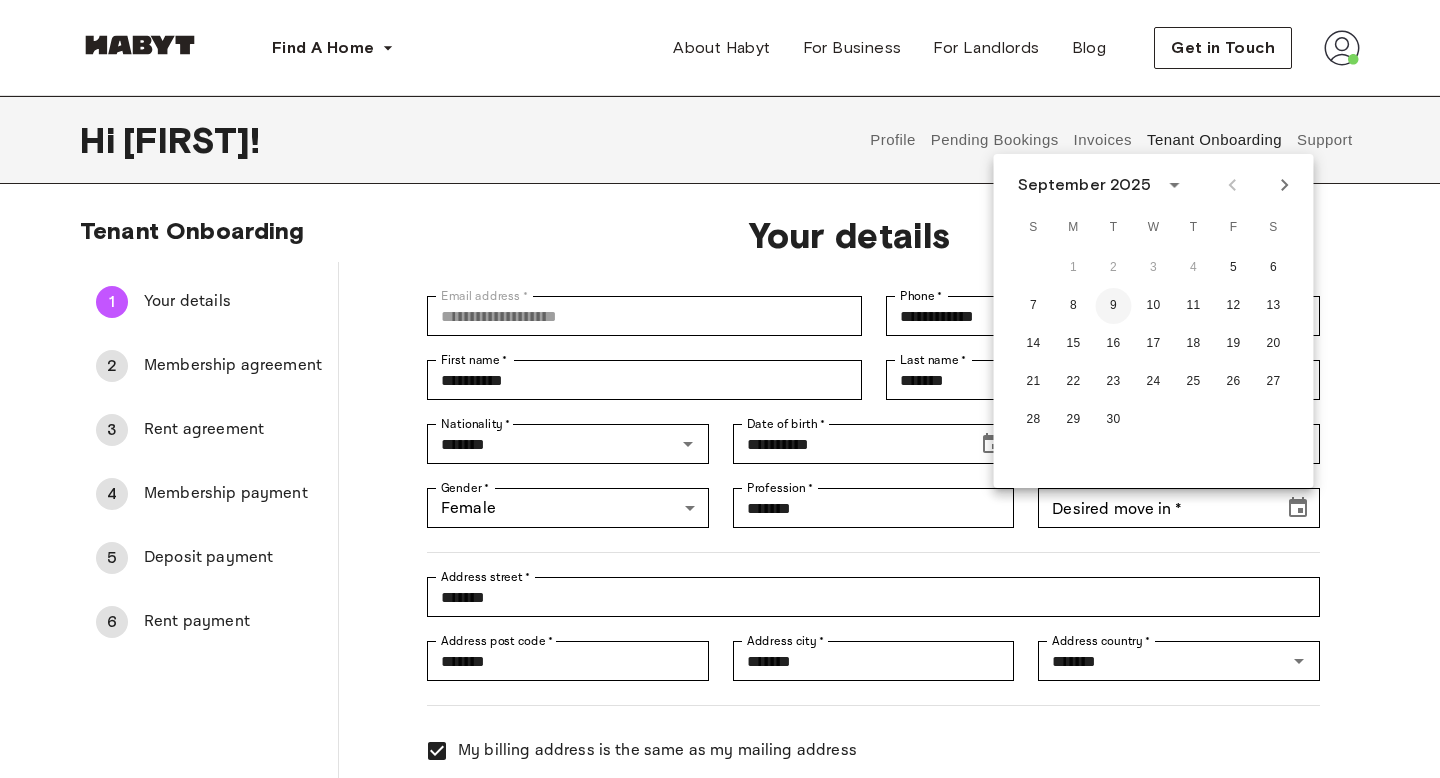 click on "9" at bounding box center [1114, 306] 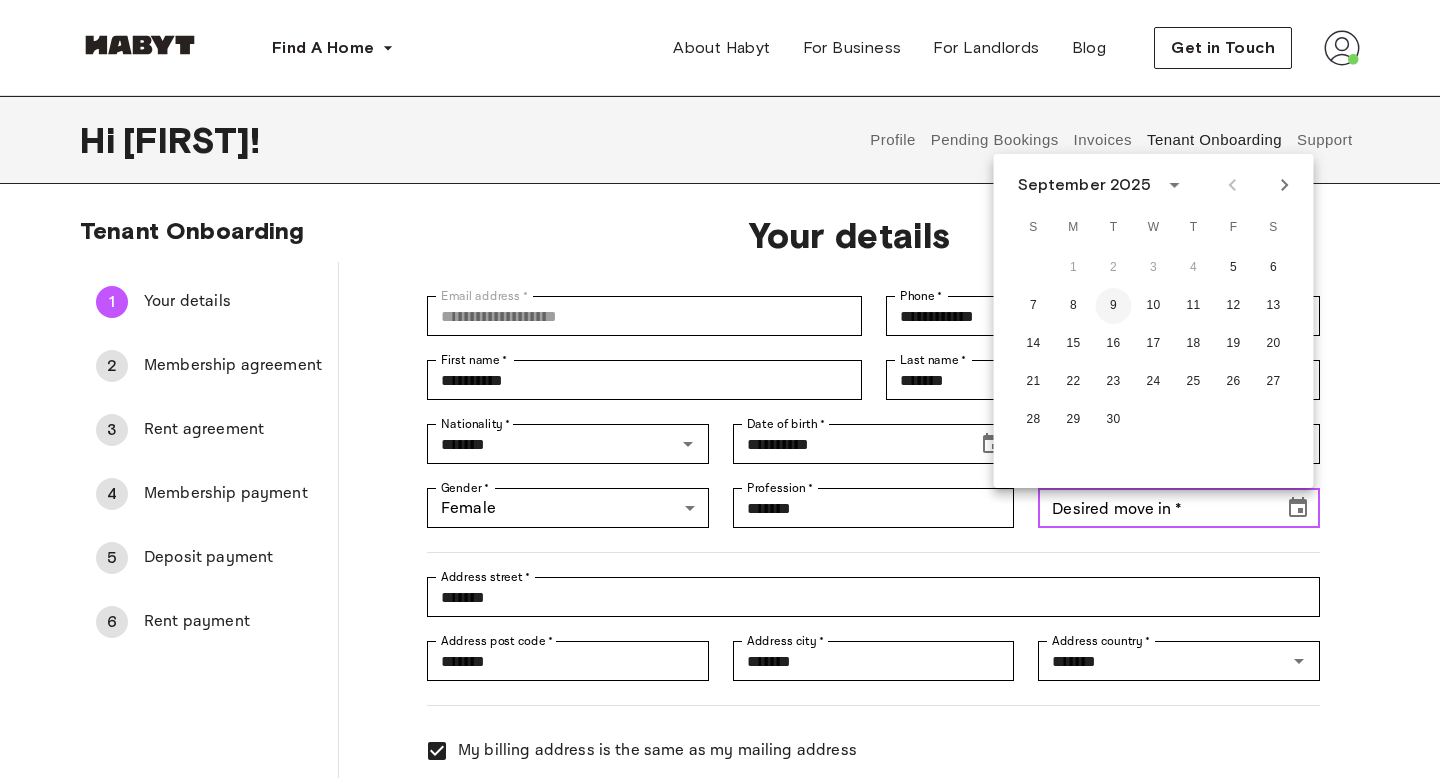 type on "**********" 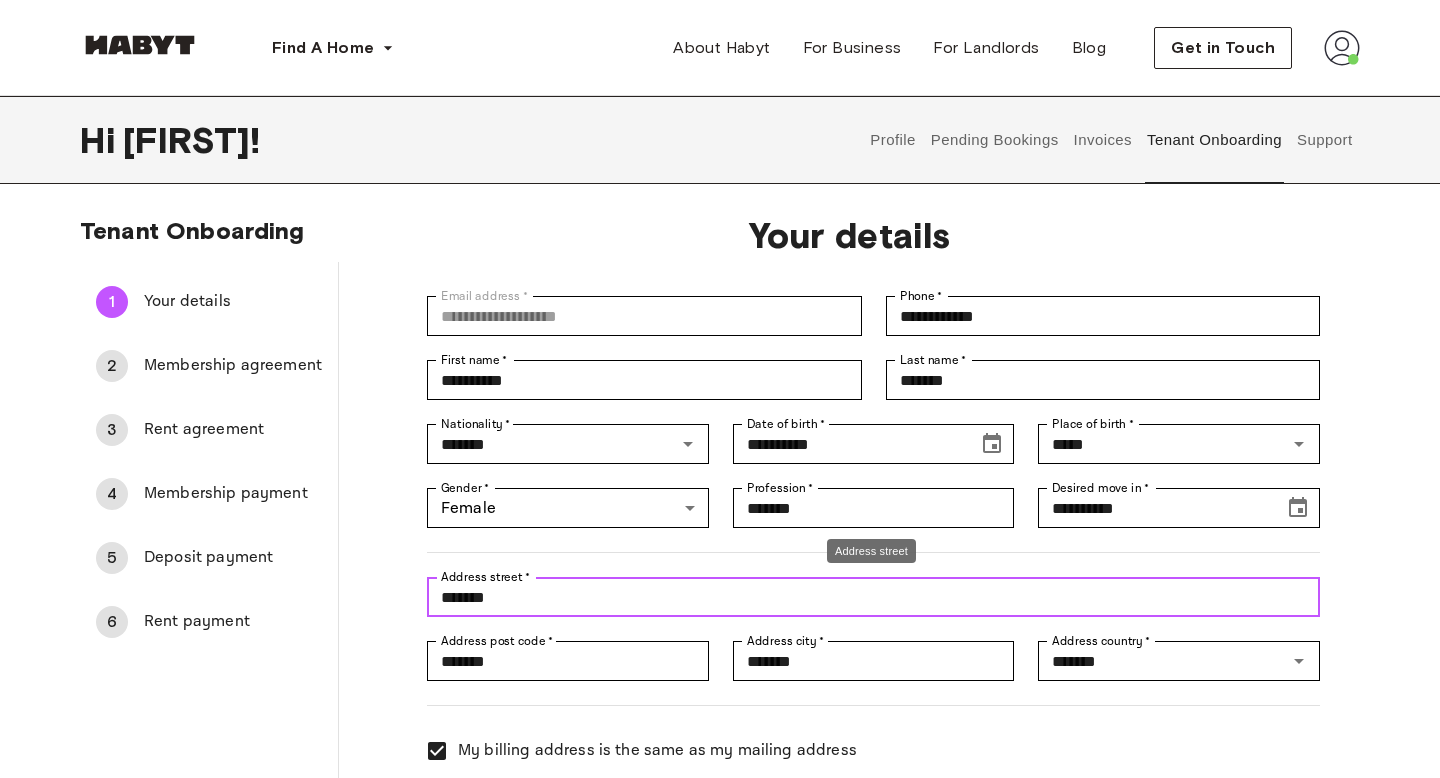 click on "*******" at bounding box center [873, 597] 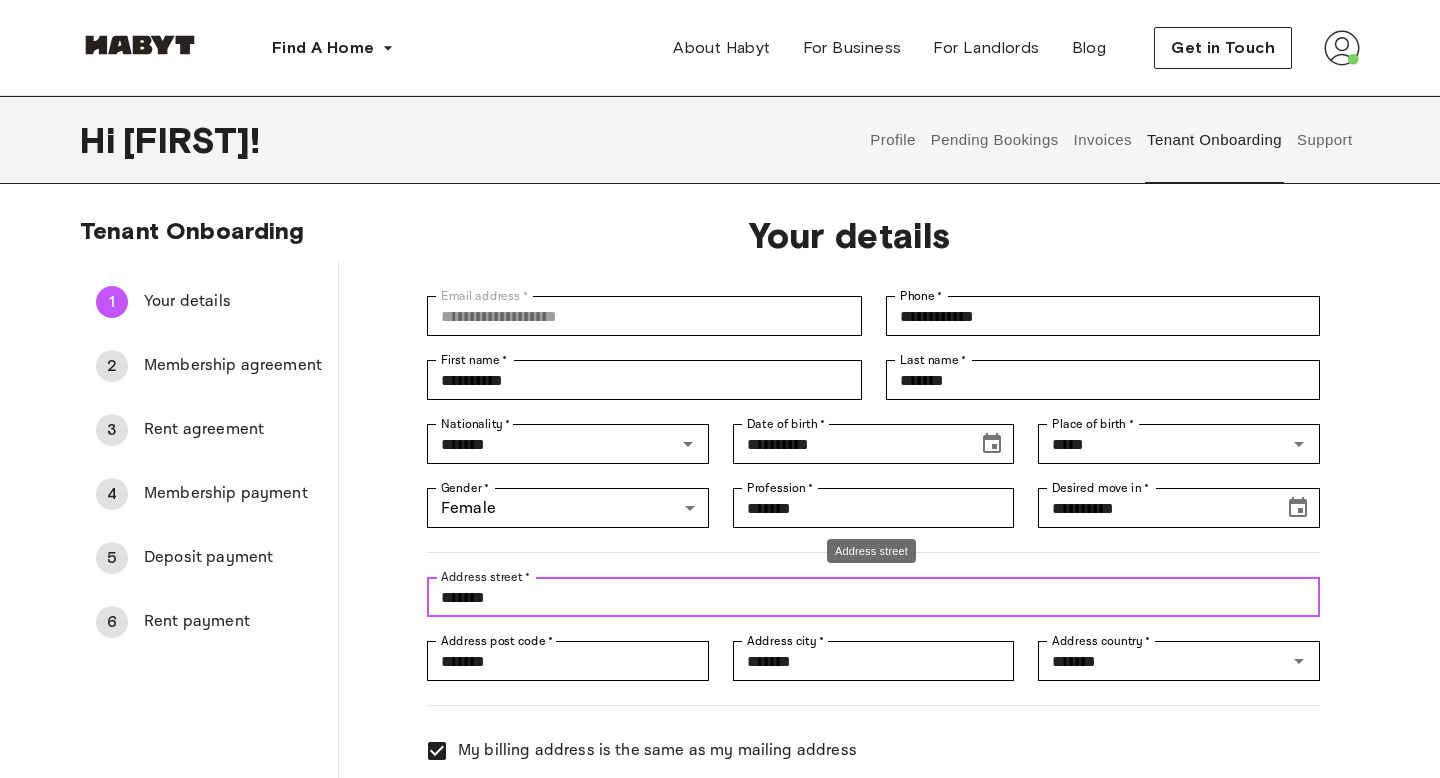 click on "*******" at bounding box center [873, 597] 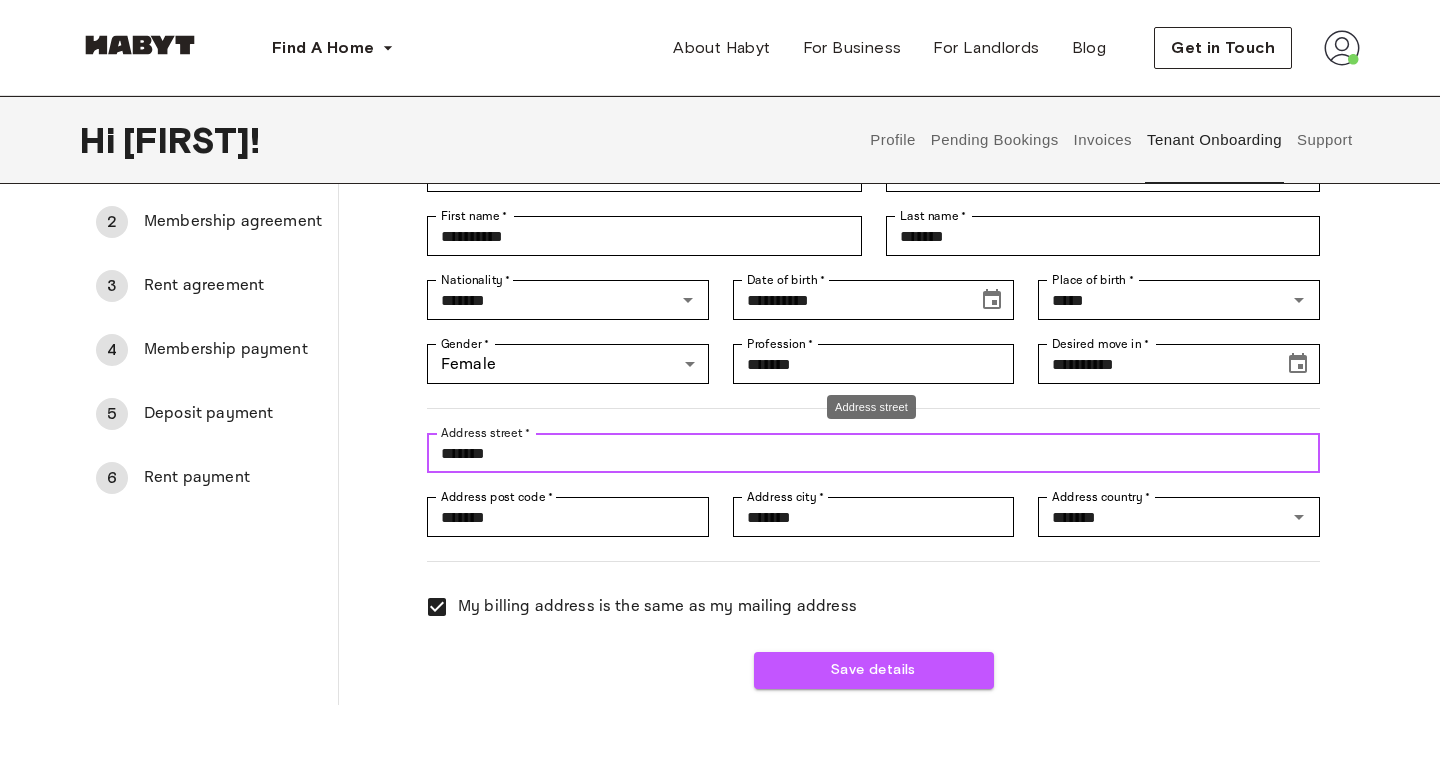 scroll, scrollTop: 202, scrollLeft: 0, axis: vertical 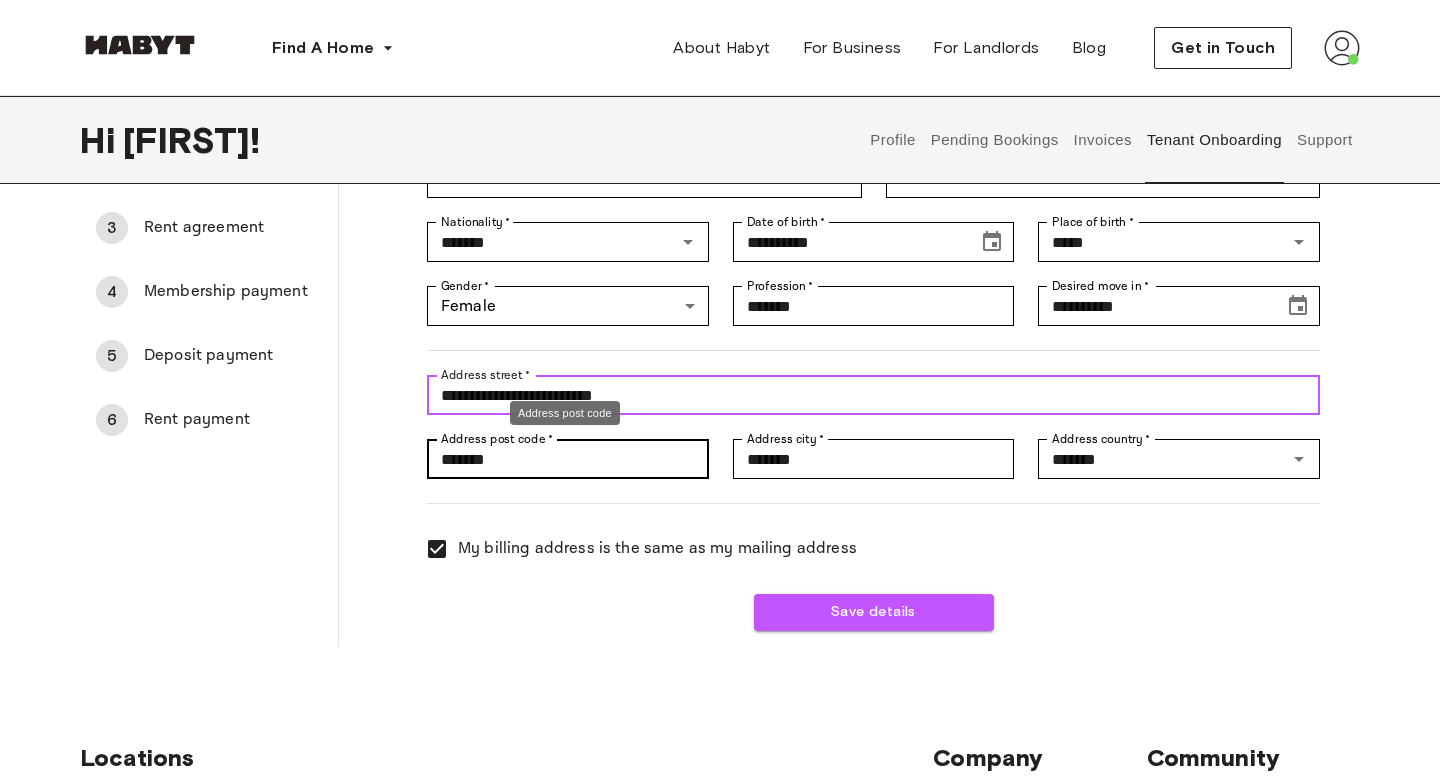type on "**********" 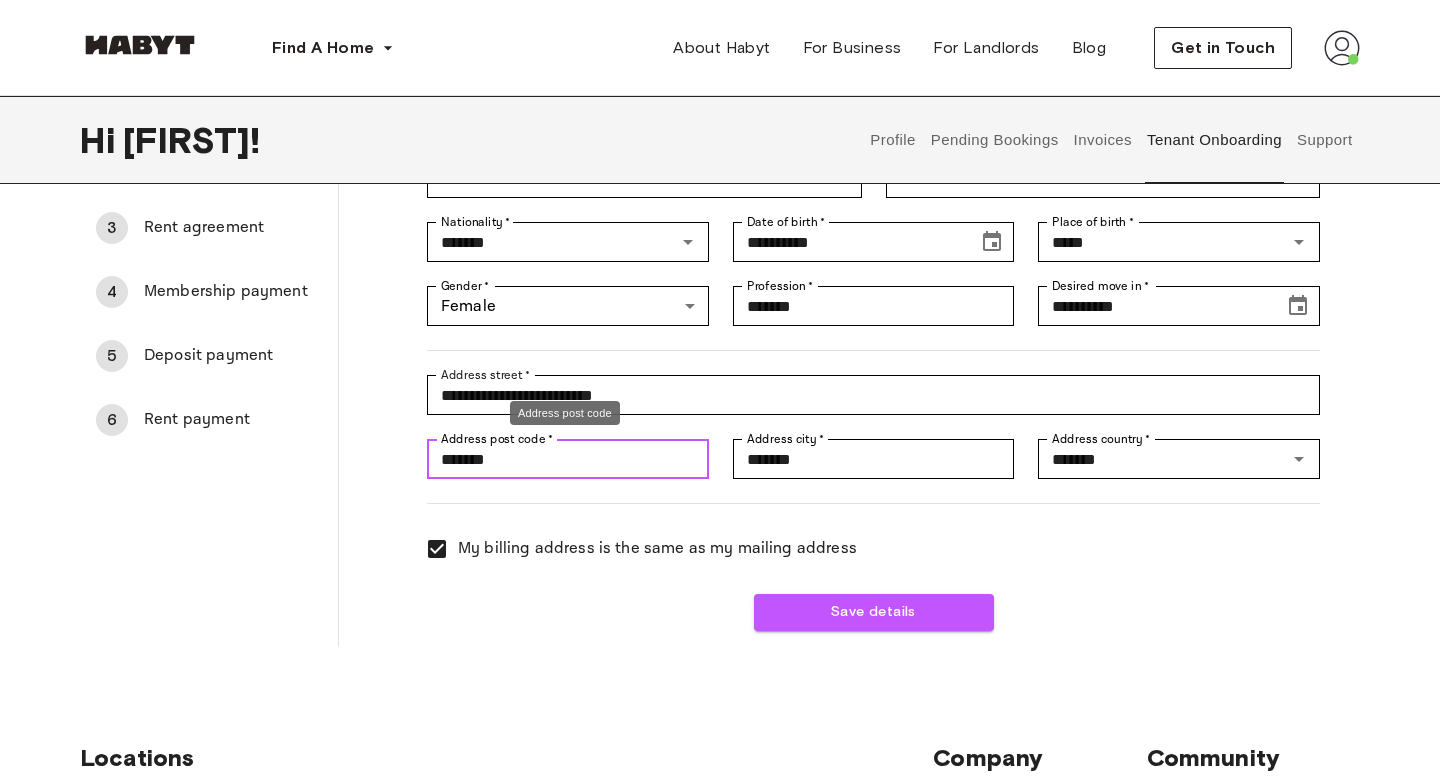 click on "*******" at bounding box center [568, 459] 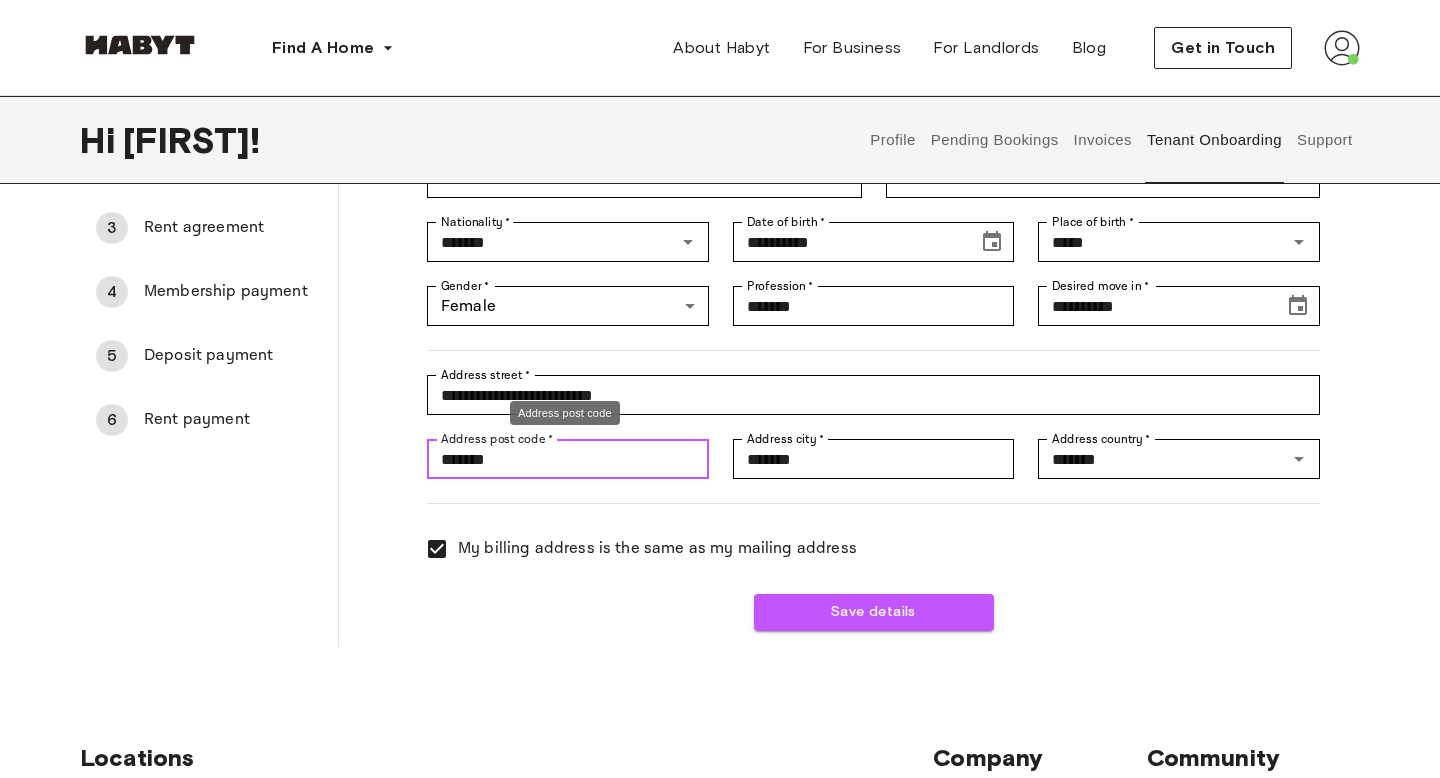 click on "*******" at bounding box center [568, 459] 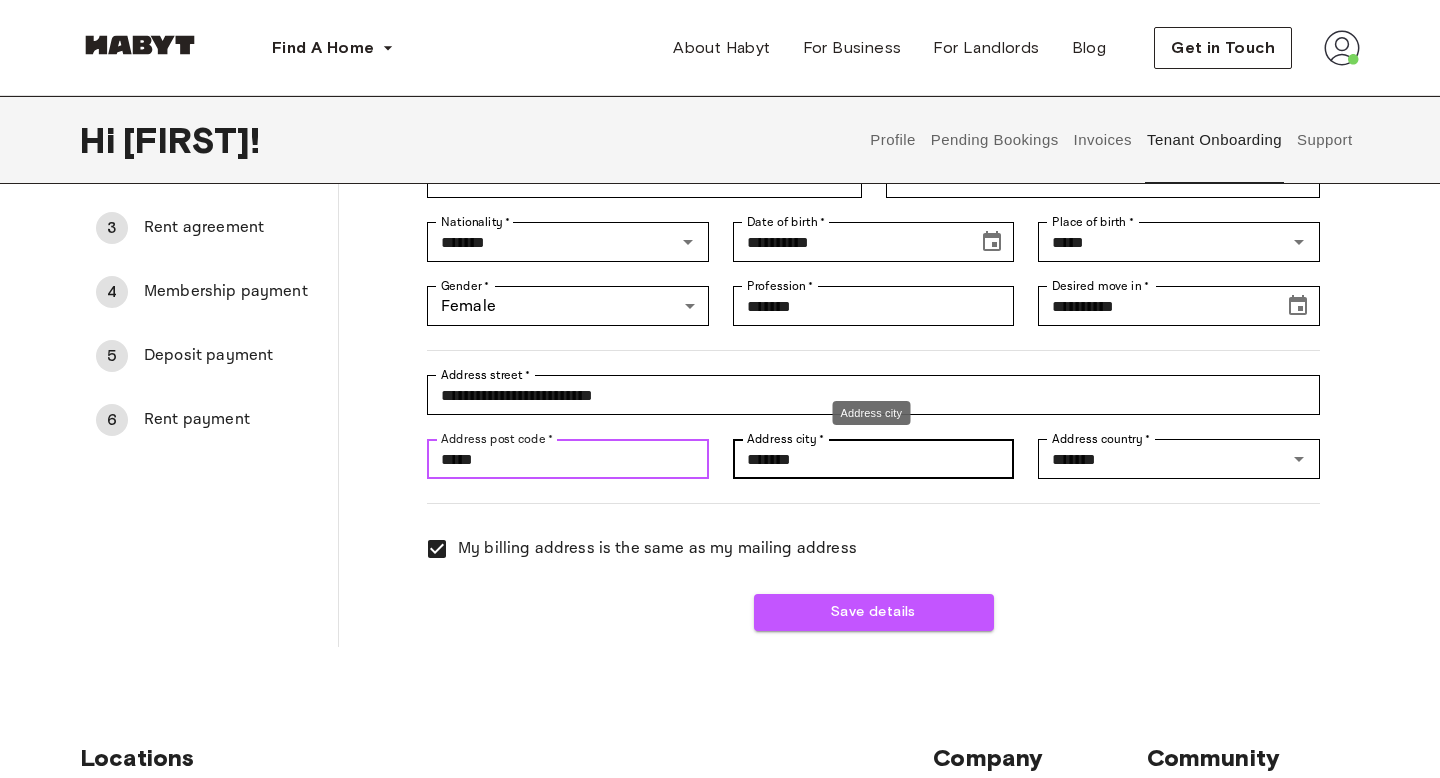 type on "*****" 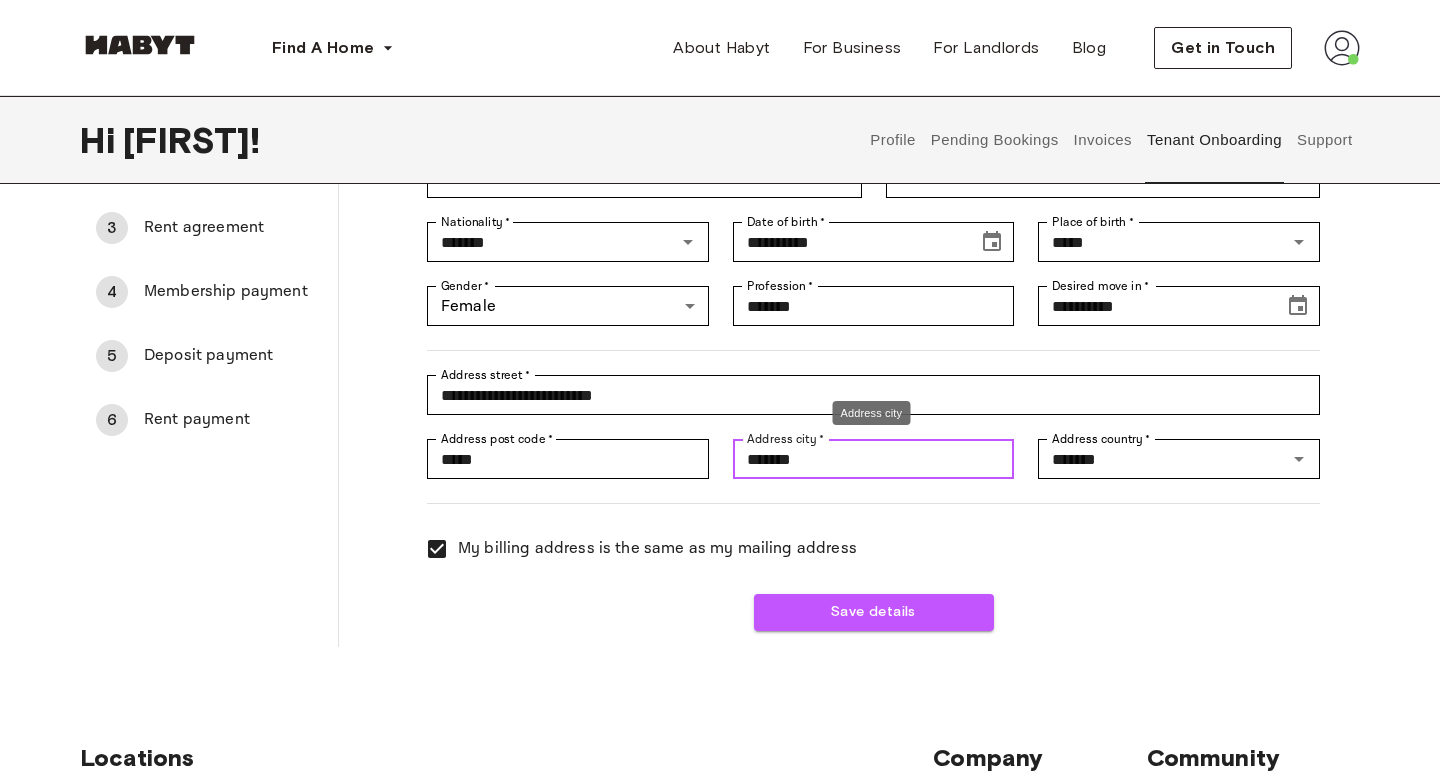 click on "*******" at bounding box center (874, 459) 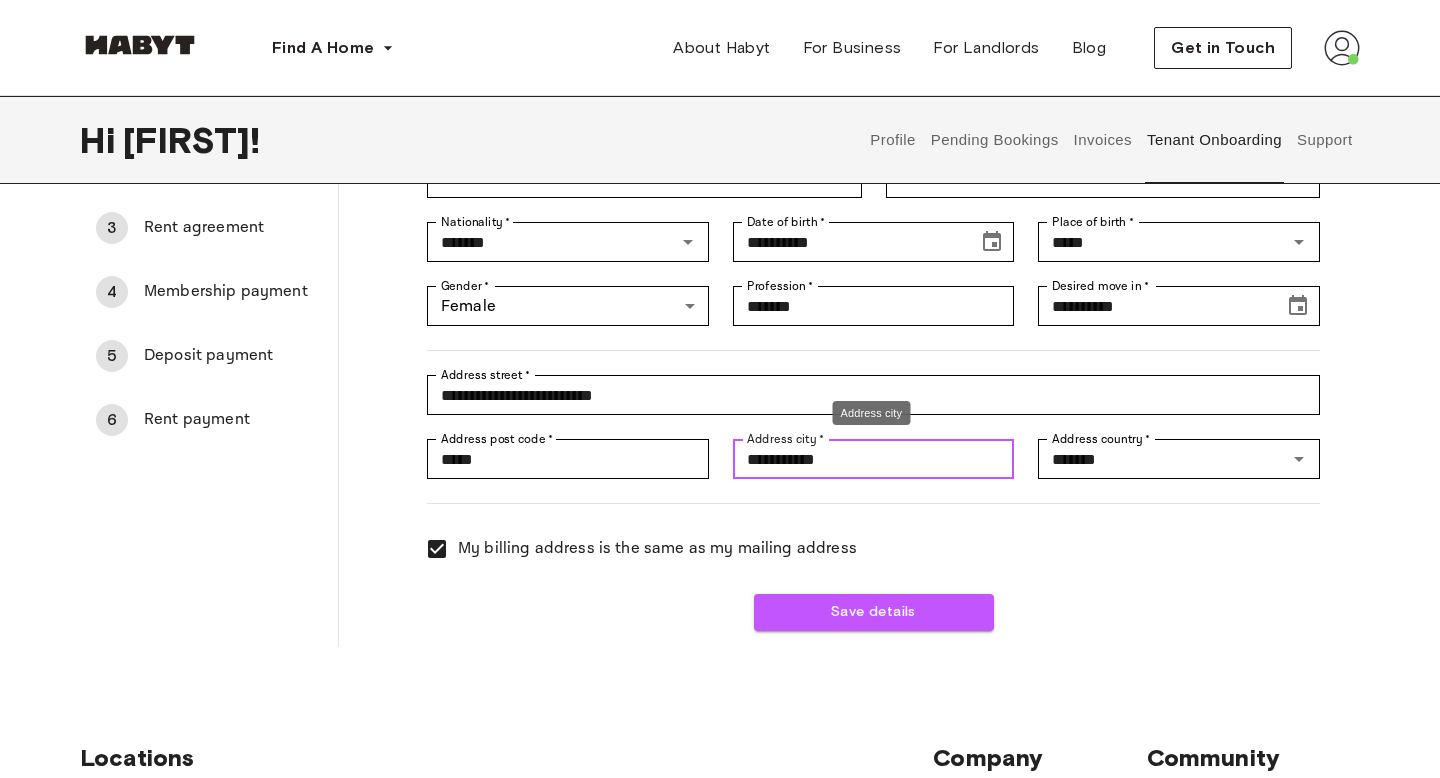 click on "**********" at bounding box center [874, 459] 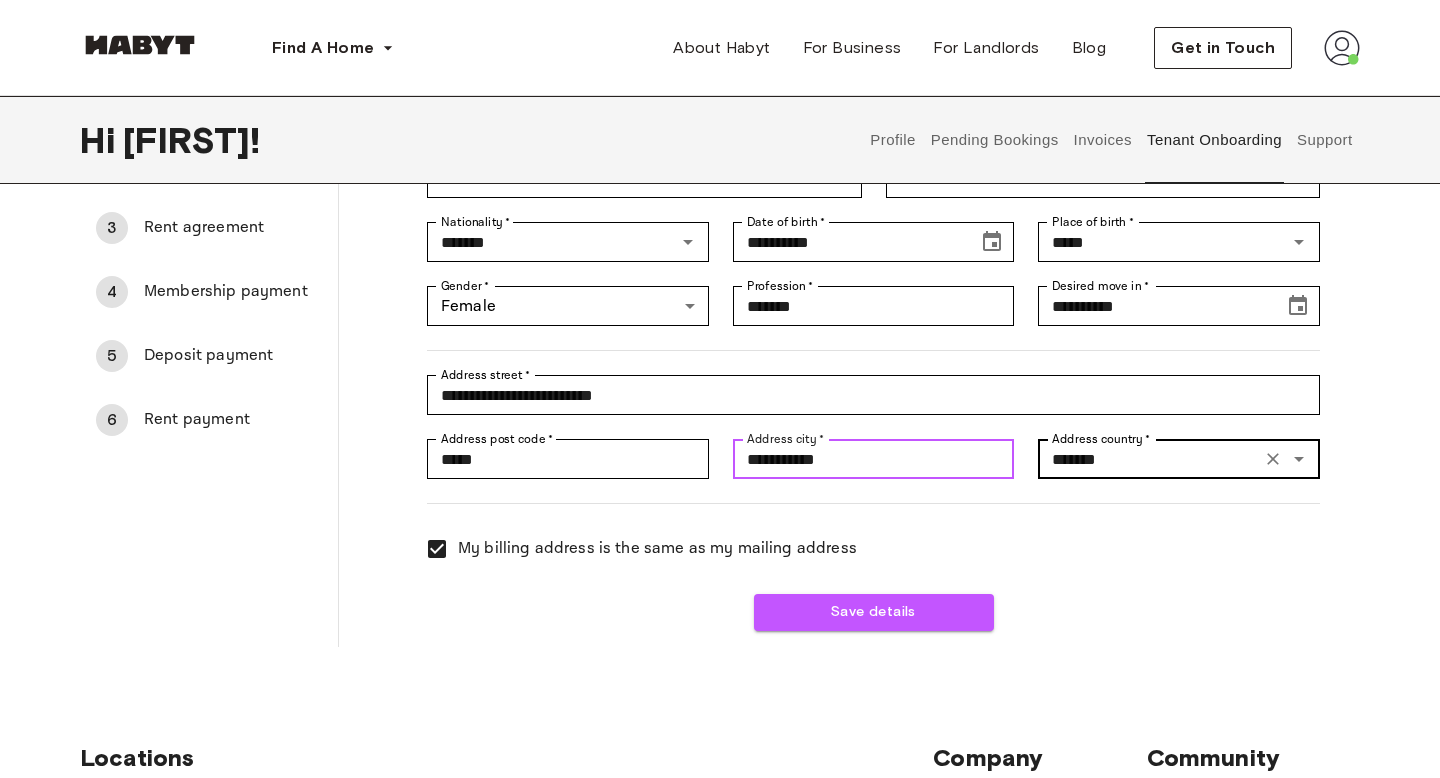 type on "**********" 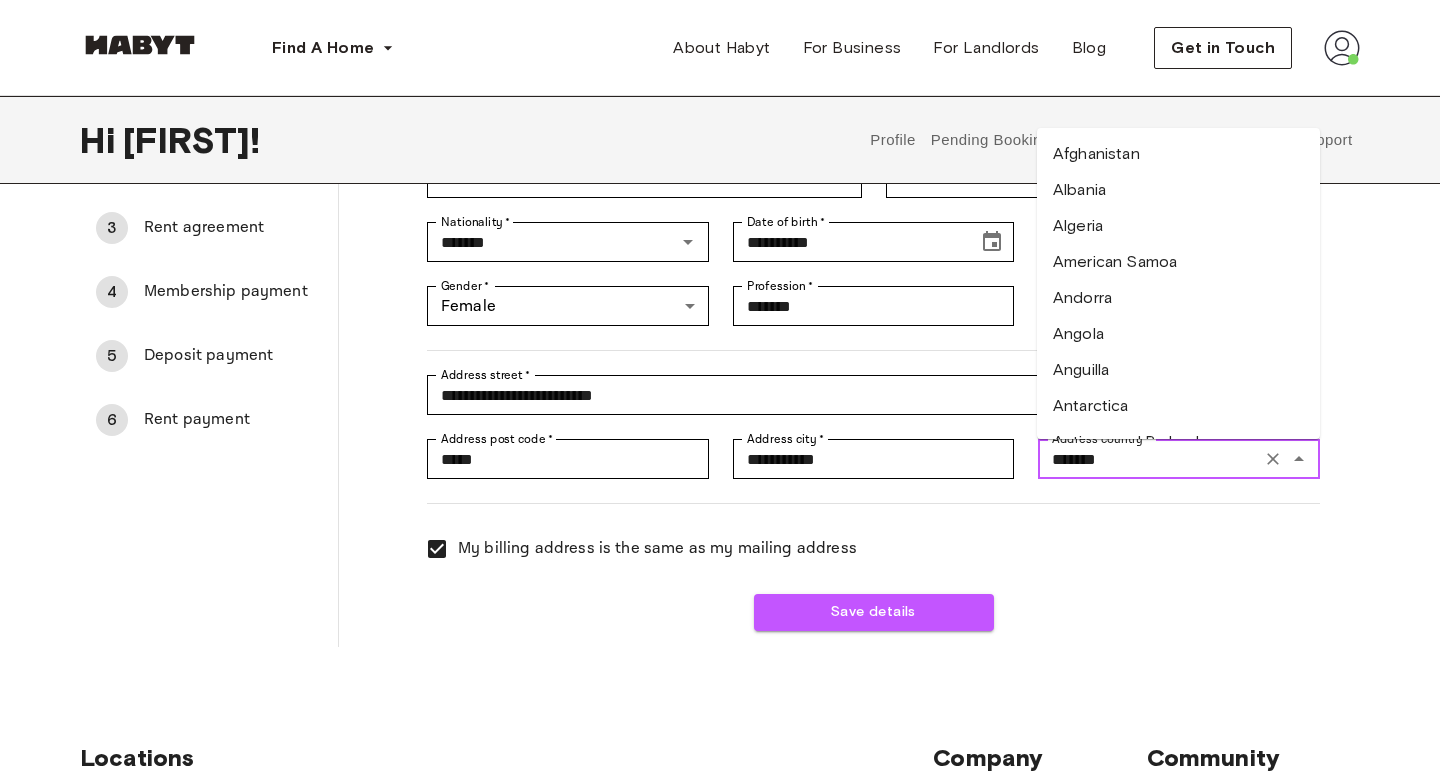 scroll, scrollTop: 2601, scrollLeft: 0, axis: vertical 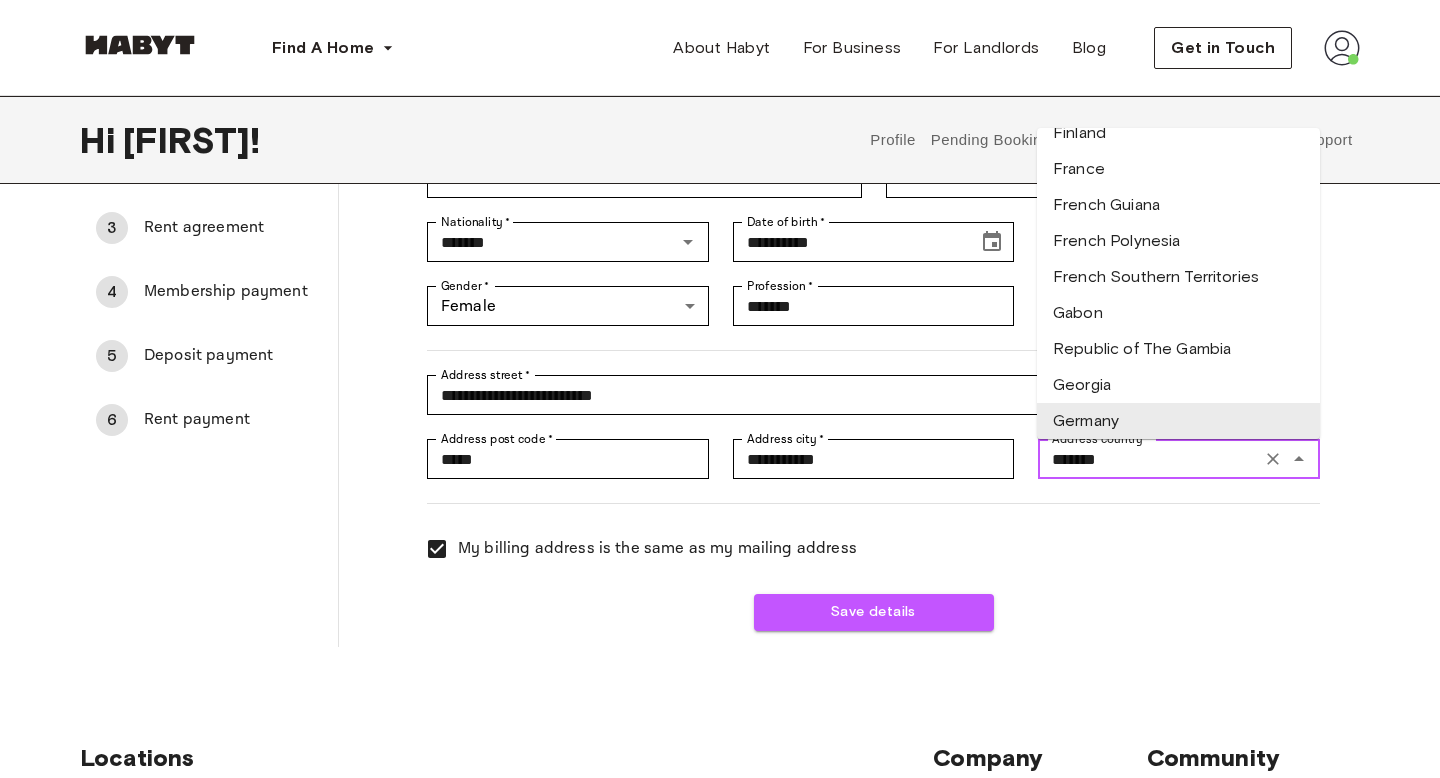 click on "*******" at bounding box center [1149, 459] 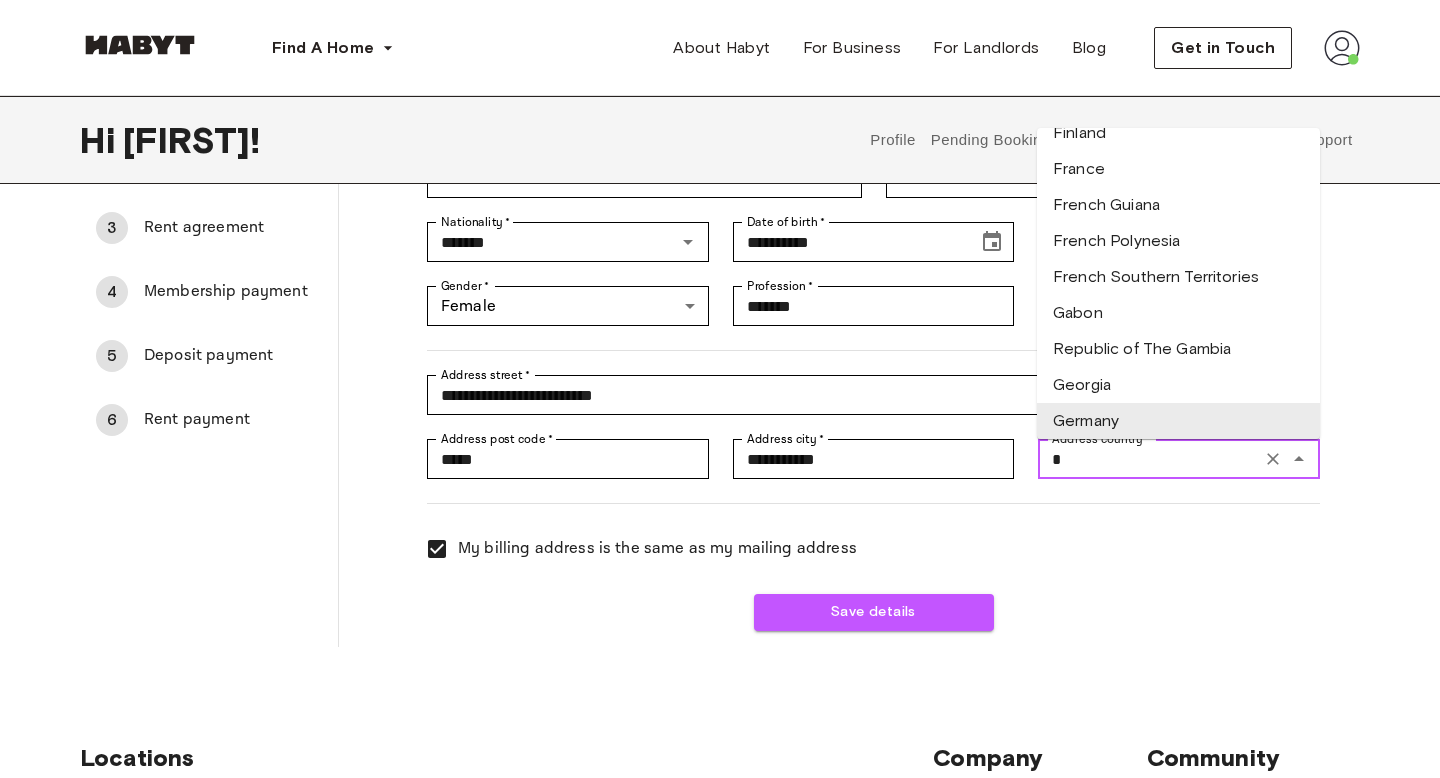scroll, scrollTop: 0, scrollLeft: 0, axis: both 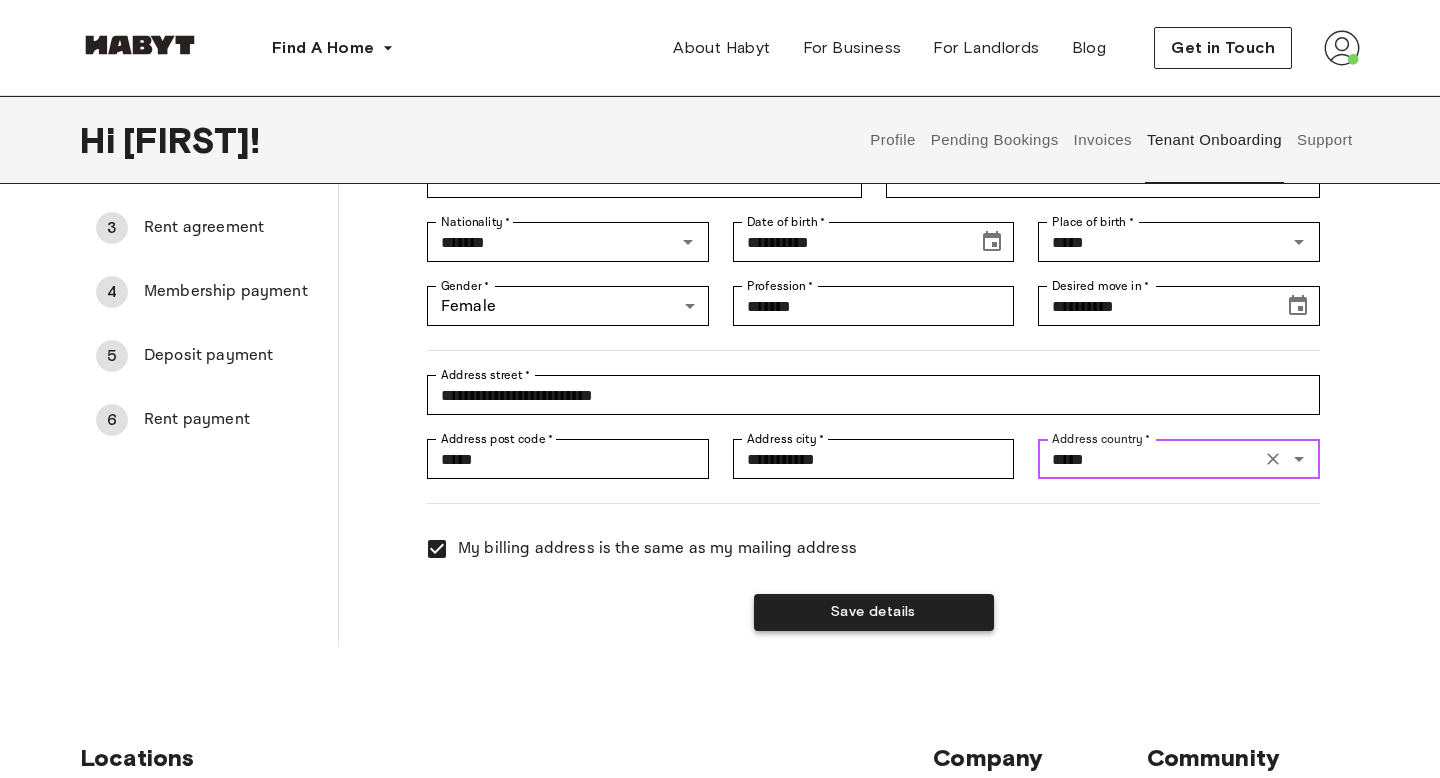 type on "*****" 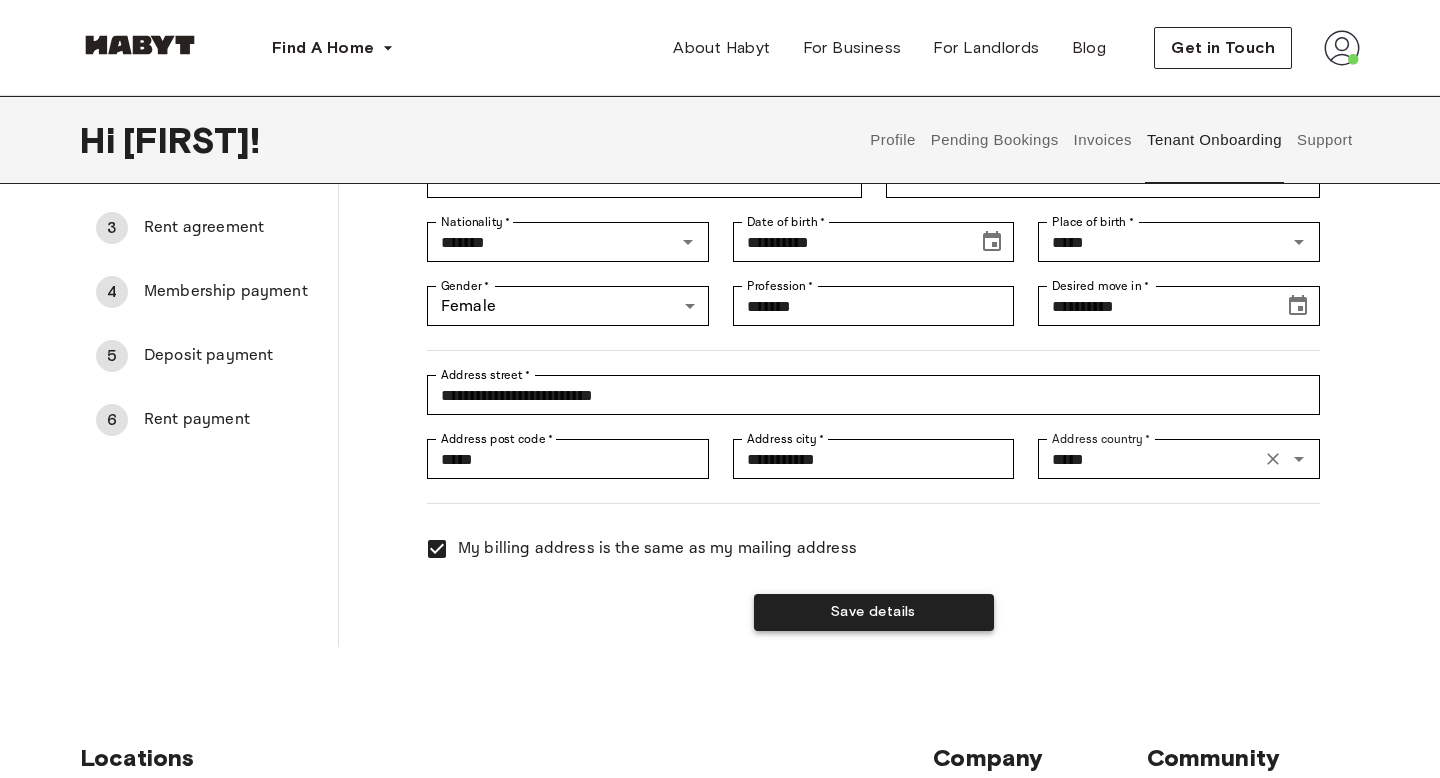 click on "Save details" at bounding box center (874, 612) 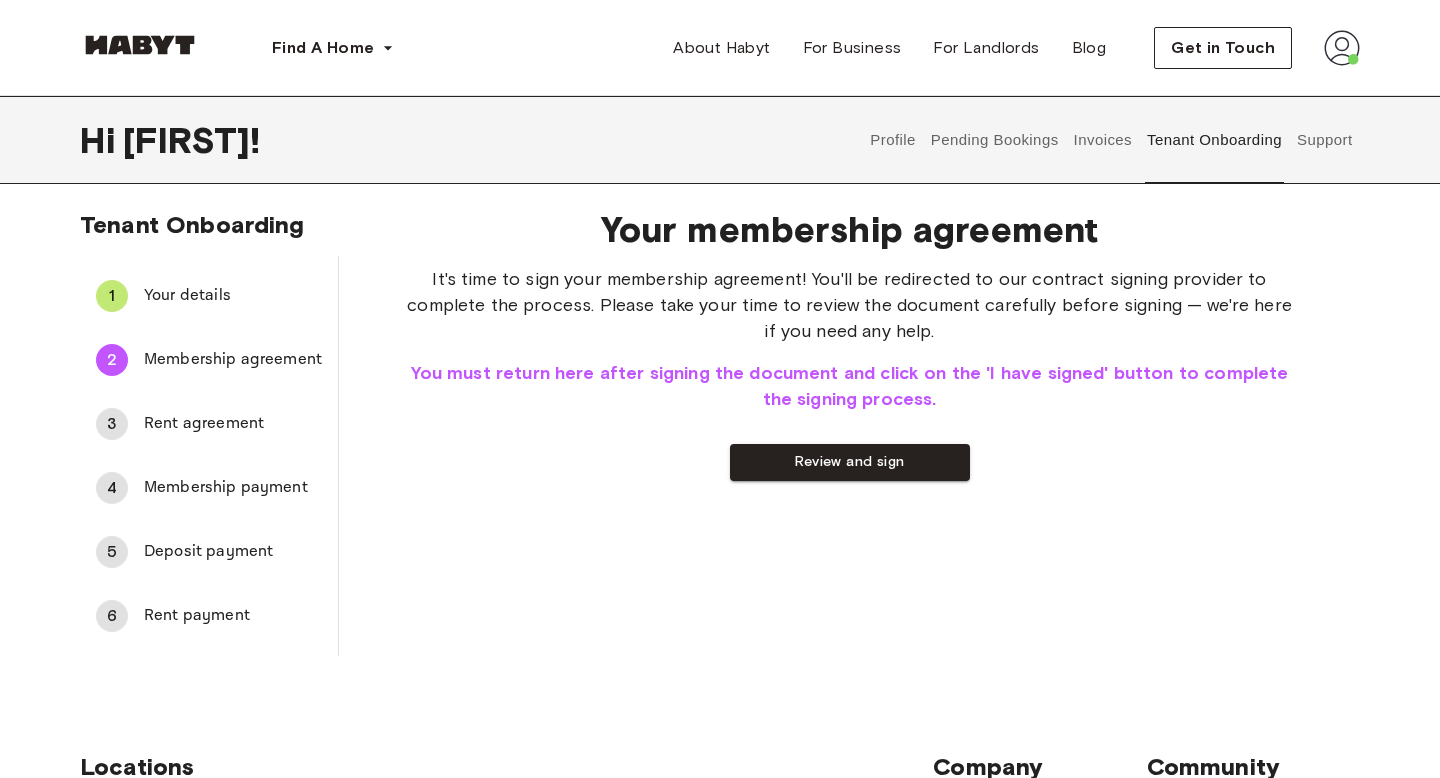scroll, scrollTop: 0, scrollLeft: 0, axis: both 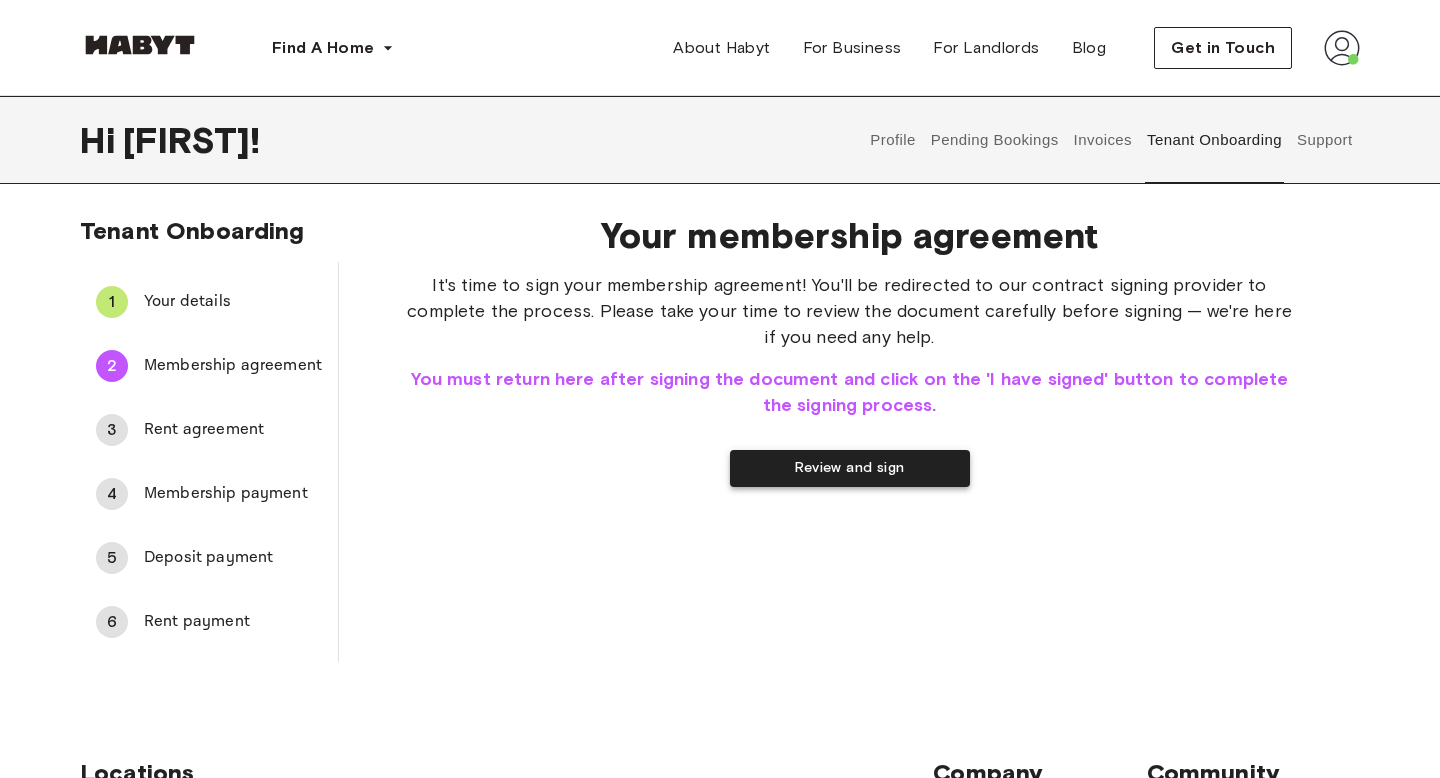 click on "Review and sign" at bounding box center [850, 468] 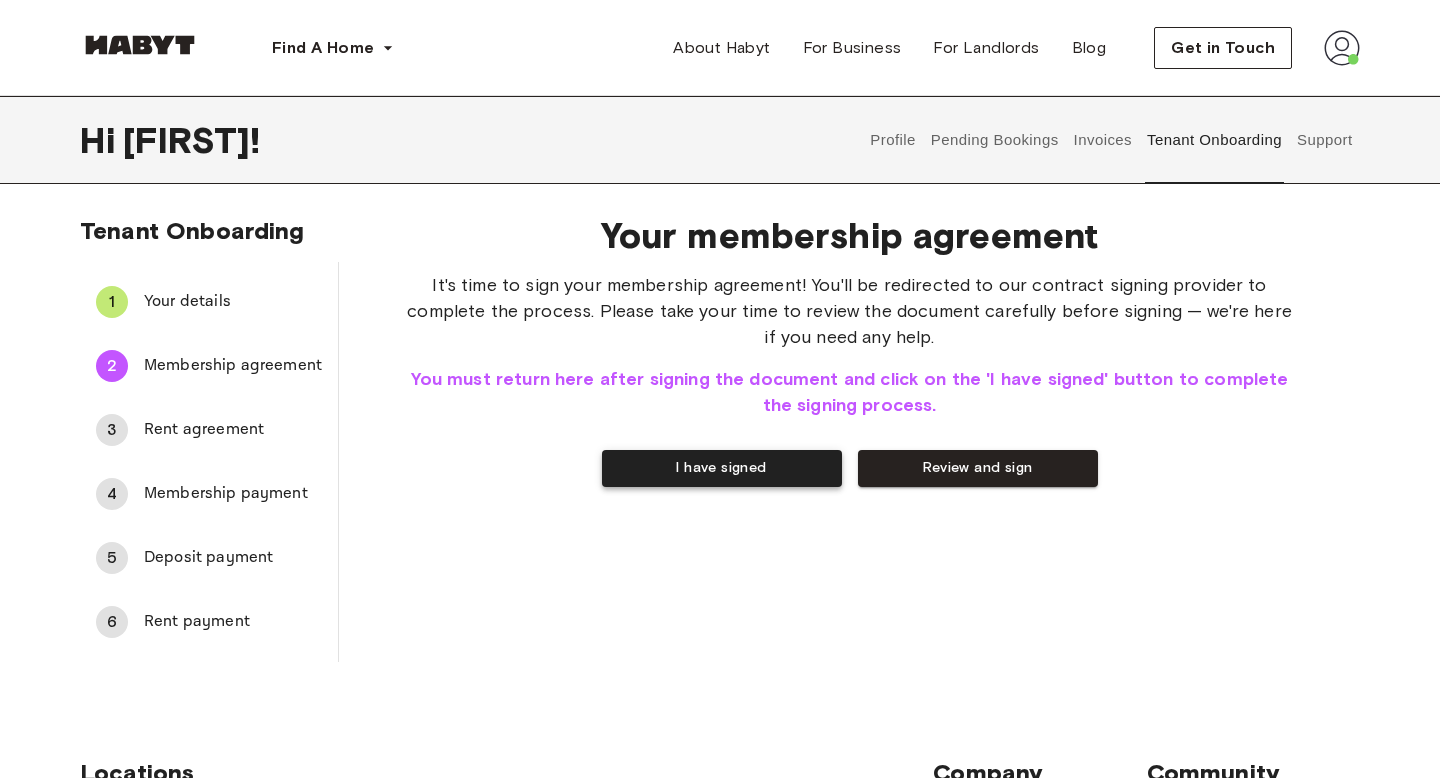 click on "I have signed" at bounding box center (722, 468) 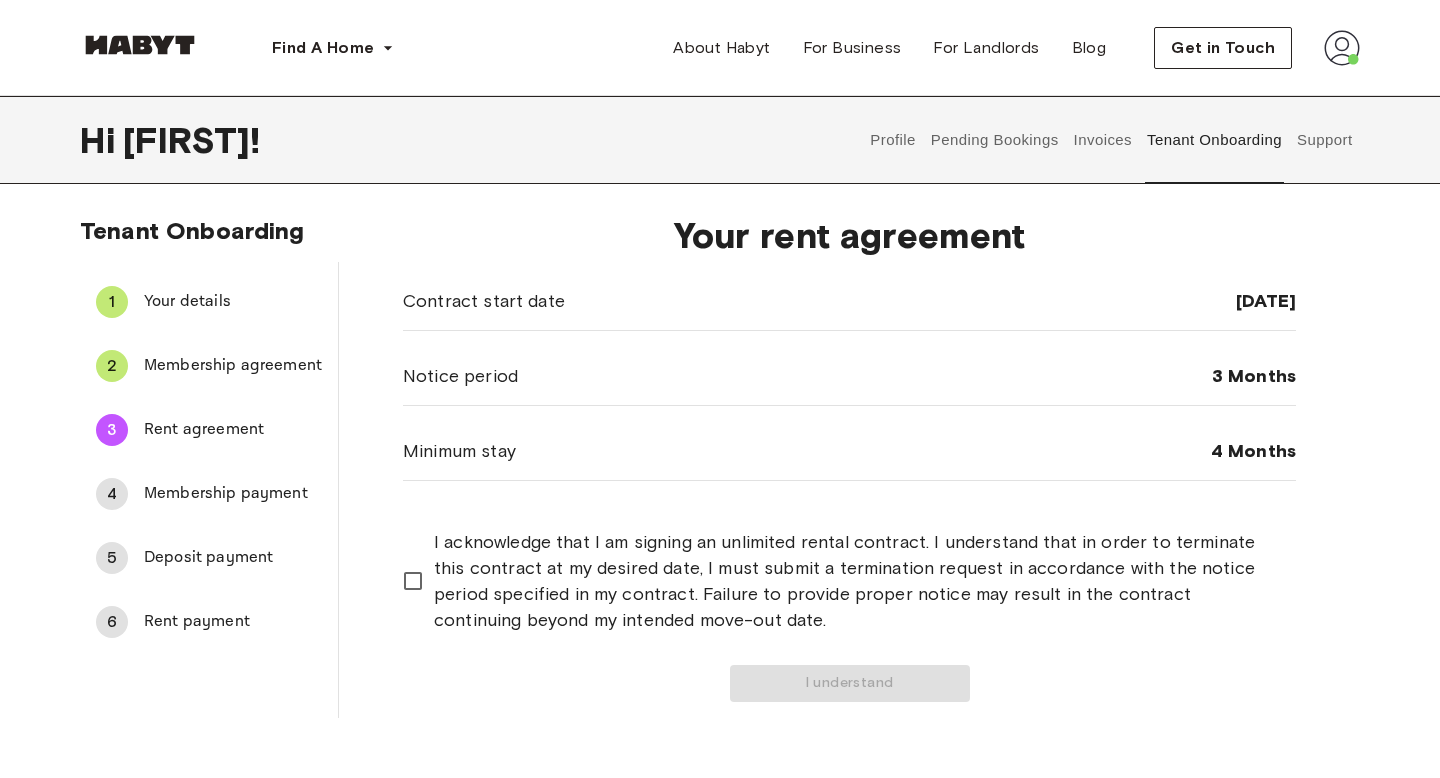 click on "I acknowledge that I am signing an unlimited rental contract. I understand that in order to terminate this contract at my desired date, I must submit a termination request in accordance with the notice period specified in my contract. Failure to provide proper notice may result in the contract continuing beyond my intended move-out date." at bounding box center [857, 581] 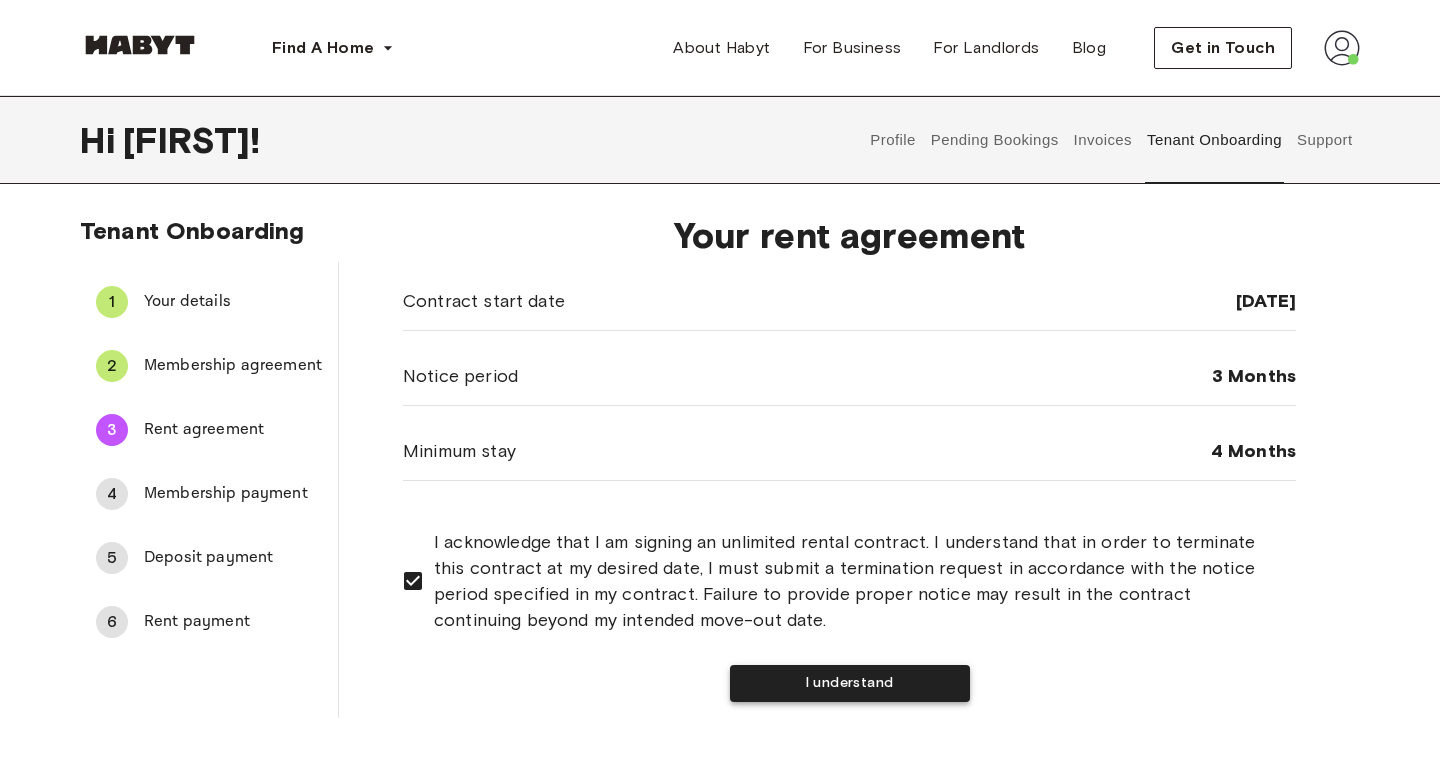 click on "I understand" at bounding box center (850, 683) 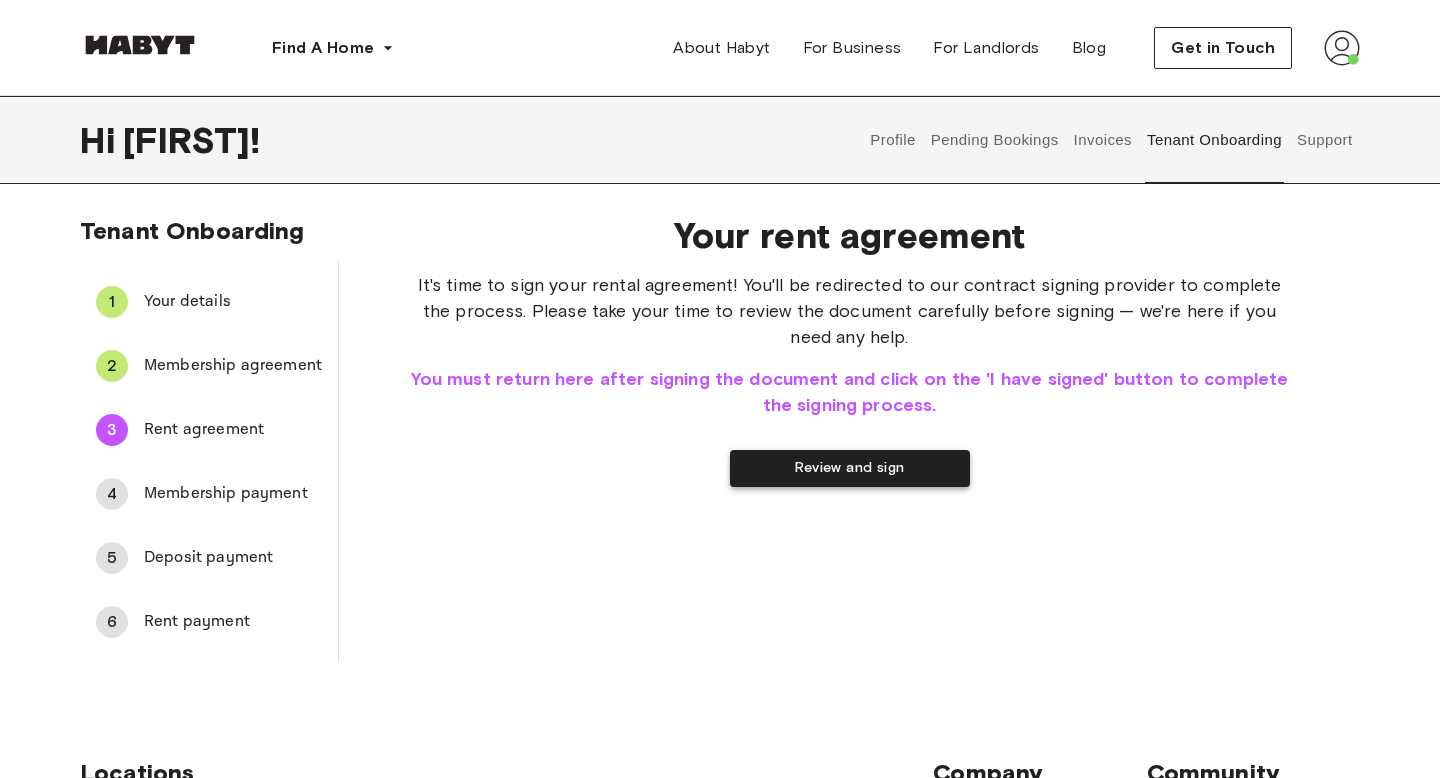 click on "Review and sign" at bounding box center [850, 468] 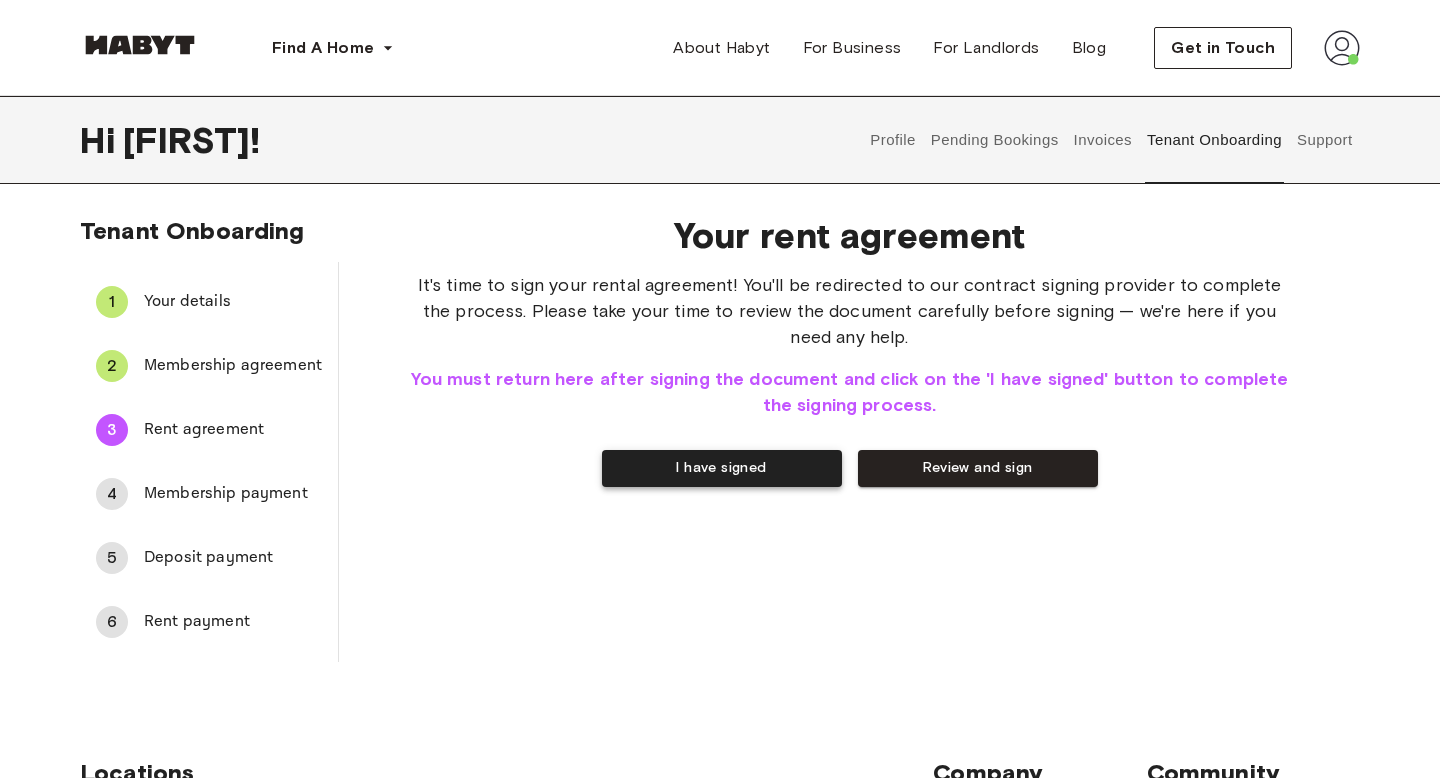 click on "I have signed" at bounding box center [722, 468] 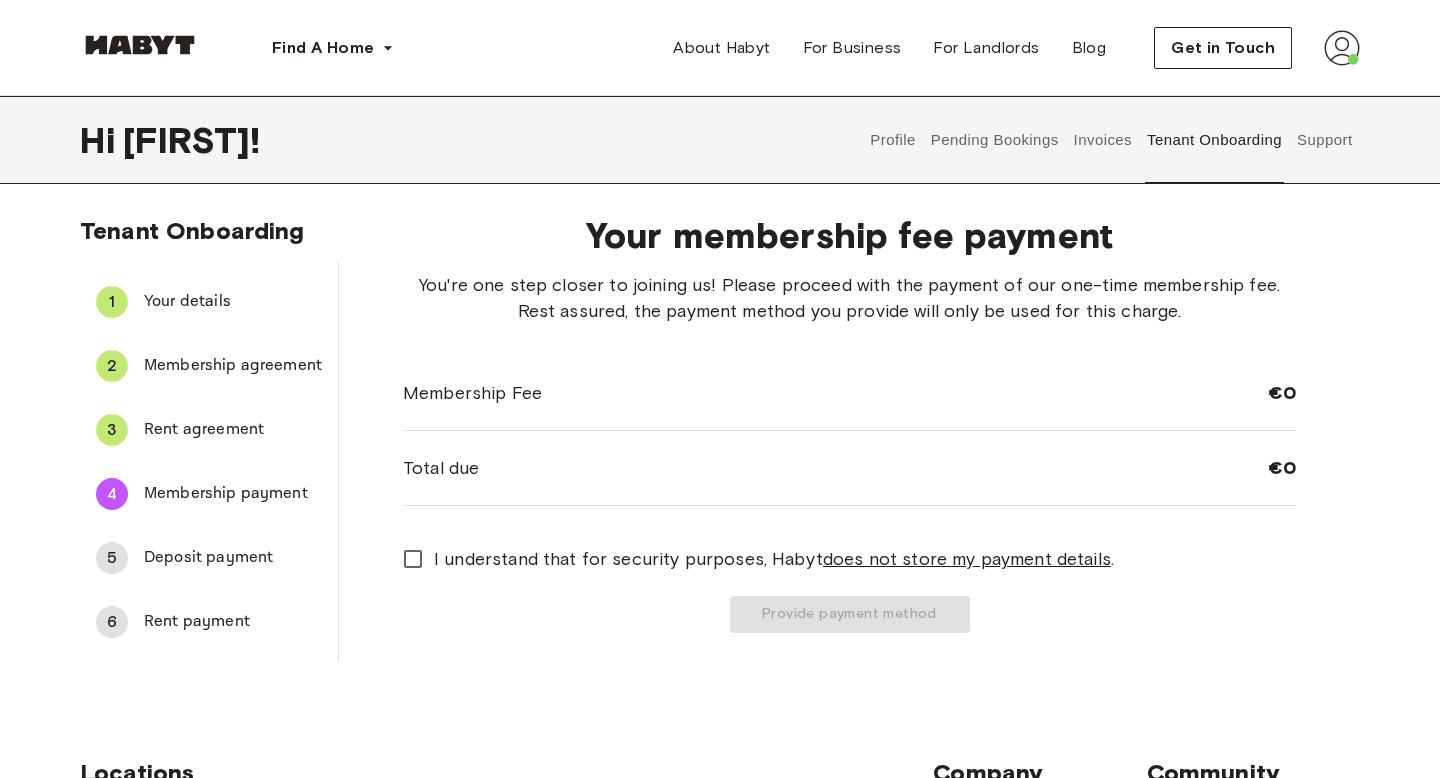 click on "I understand that for security purposes, Habyt  does not store my payment details ." at bounding box center (774, 559) 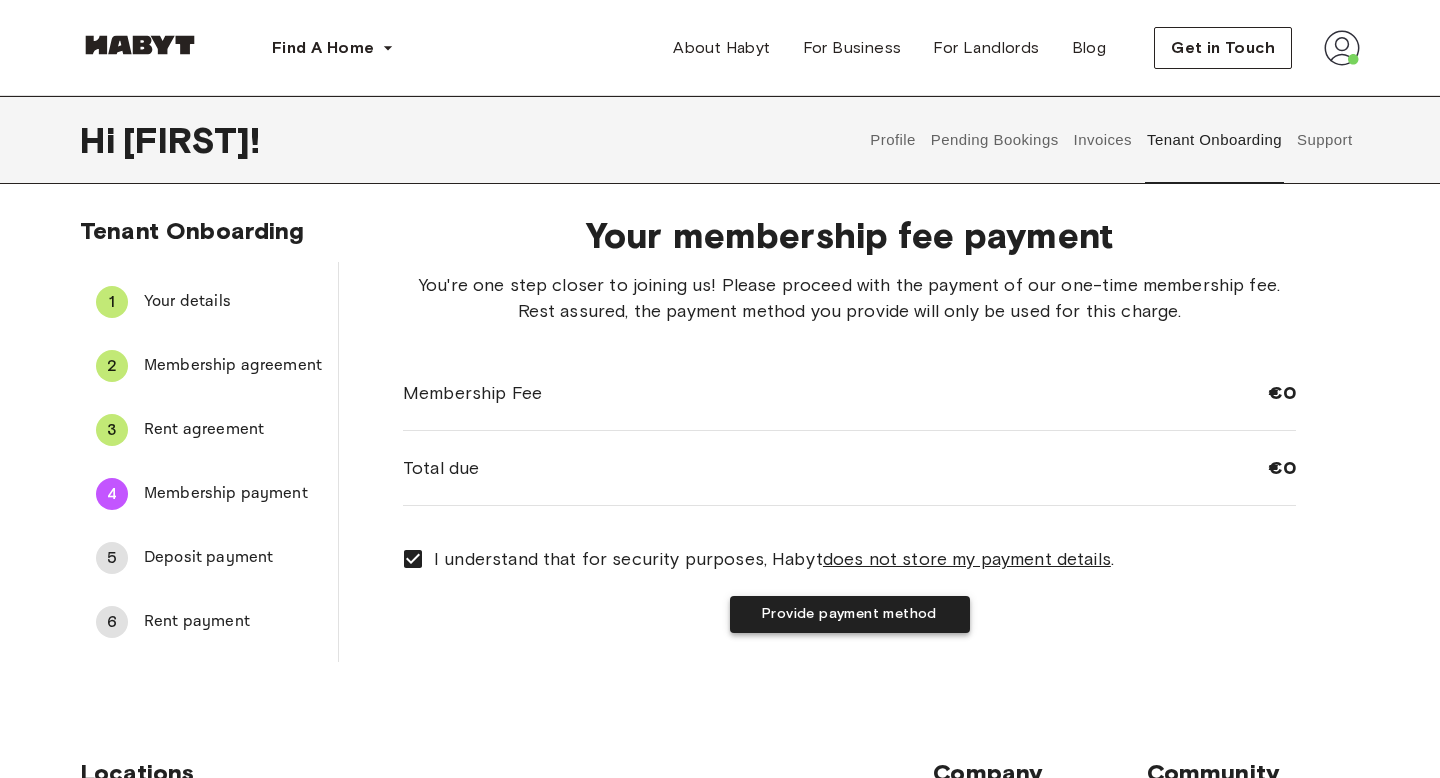 click on "Provide payment method" at bounding box center (850, 614) 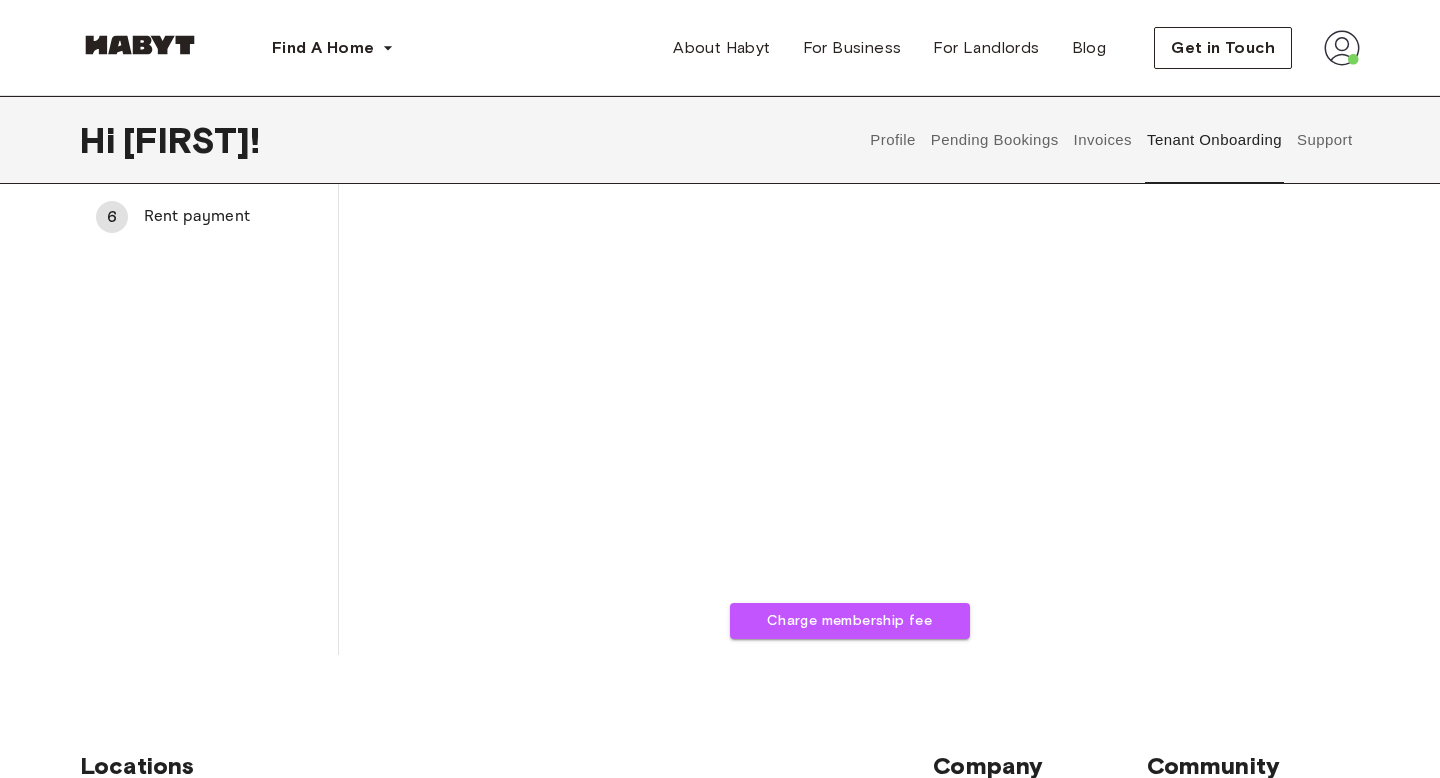 scroll, scrollTop: 419, scrollLeft: 0, axis: vertical 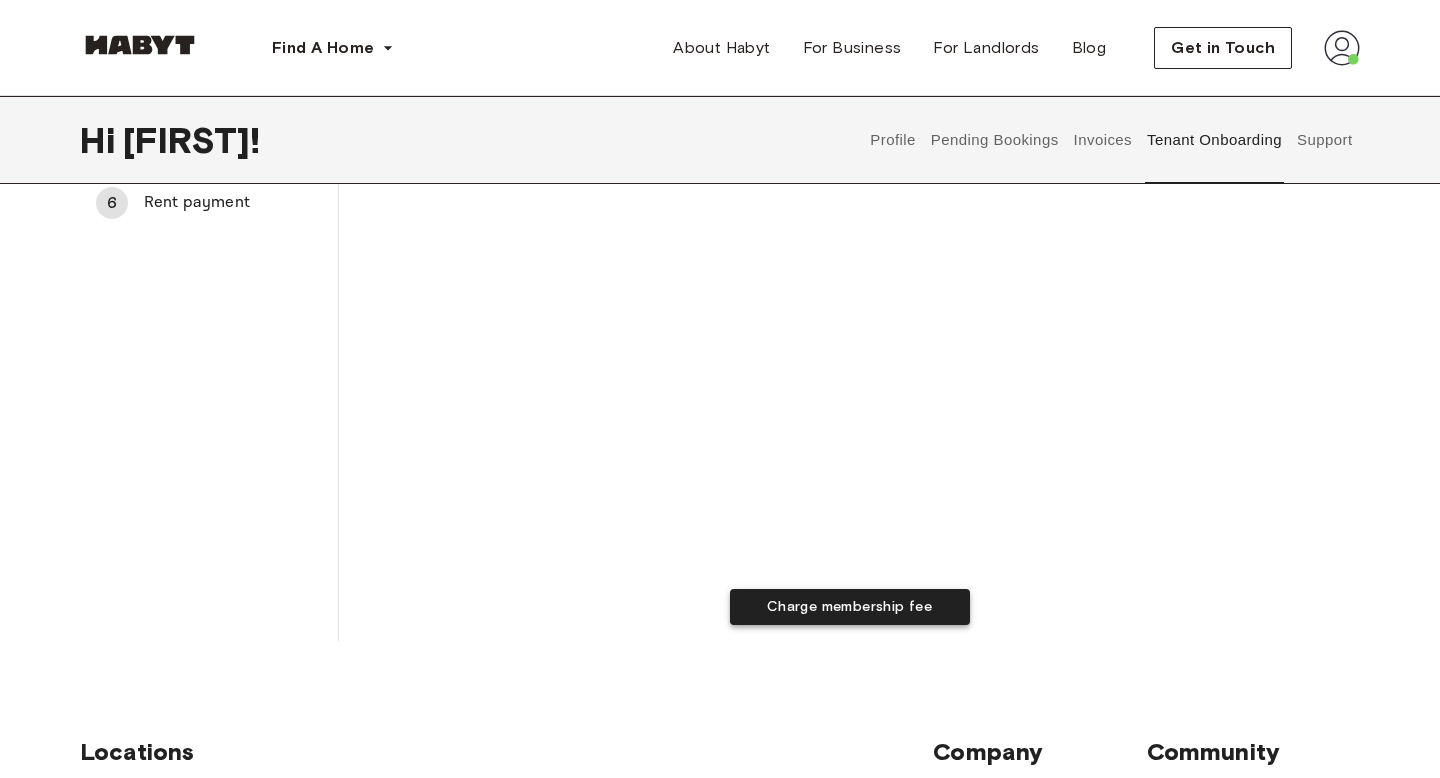 click on "Charge membership fee" at bounding box center (850, 607) 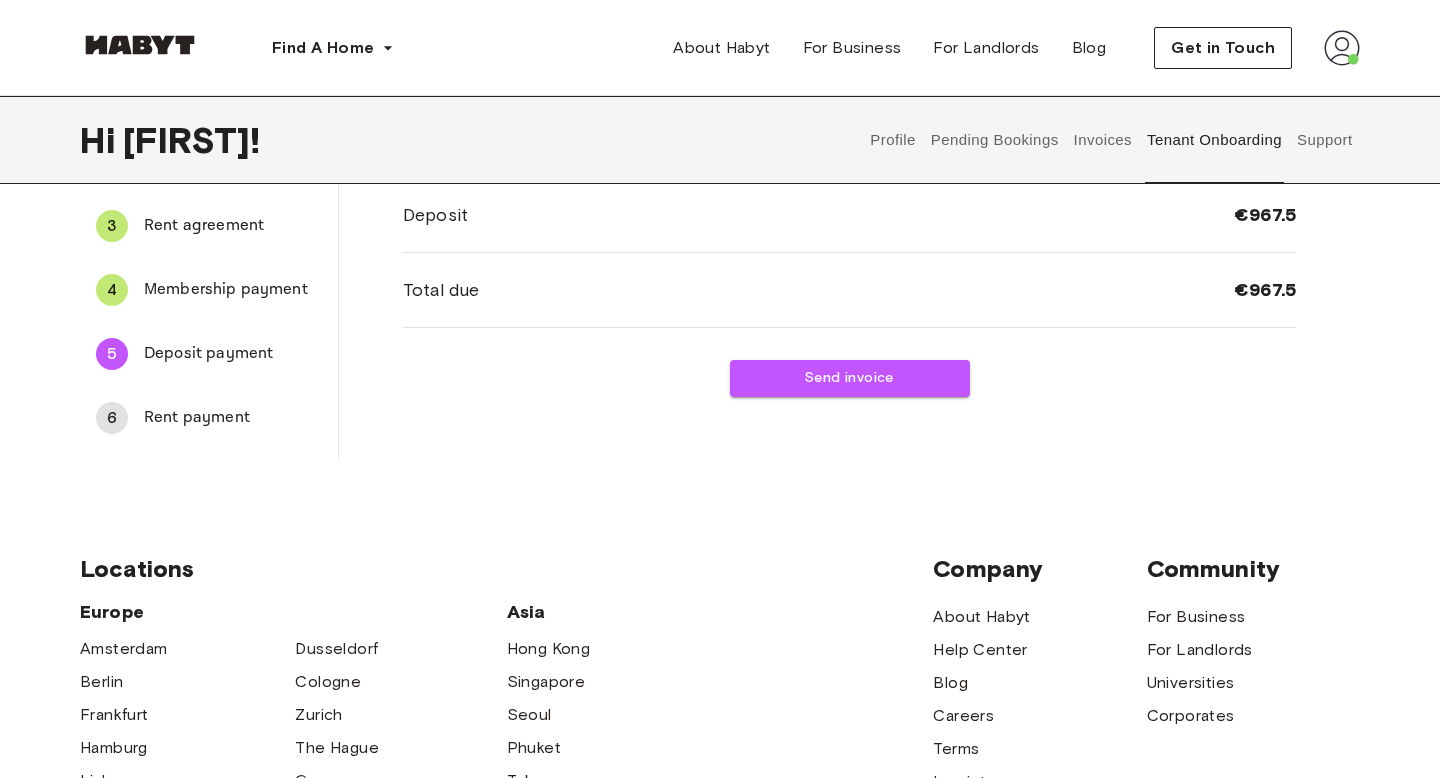 scroll, scrollTop: 0, scrollLeft: 0, axis: both 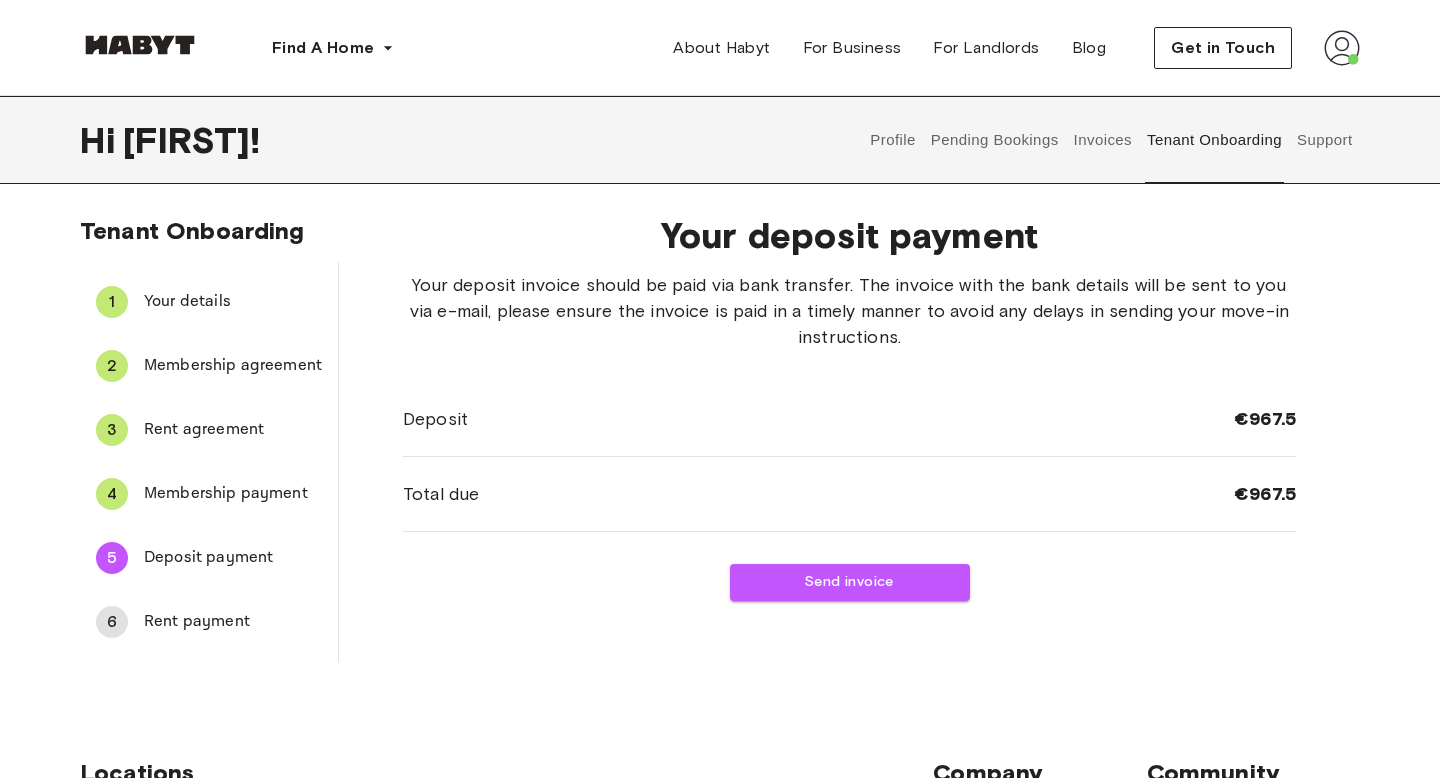 click on "Deposit   €967.5" at bounding box center (849, 419) 